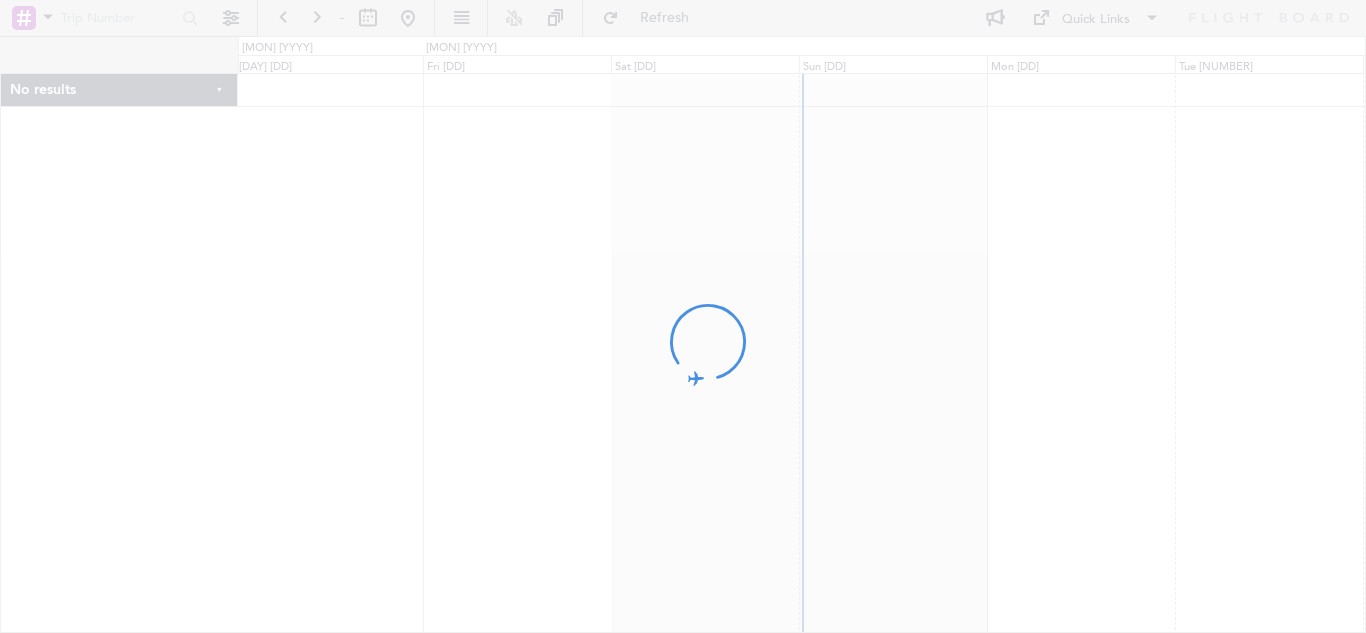 scroll, scrollTop: 0, scrollLeft: 0, axis: both 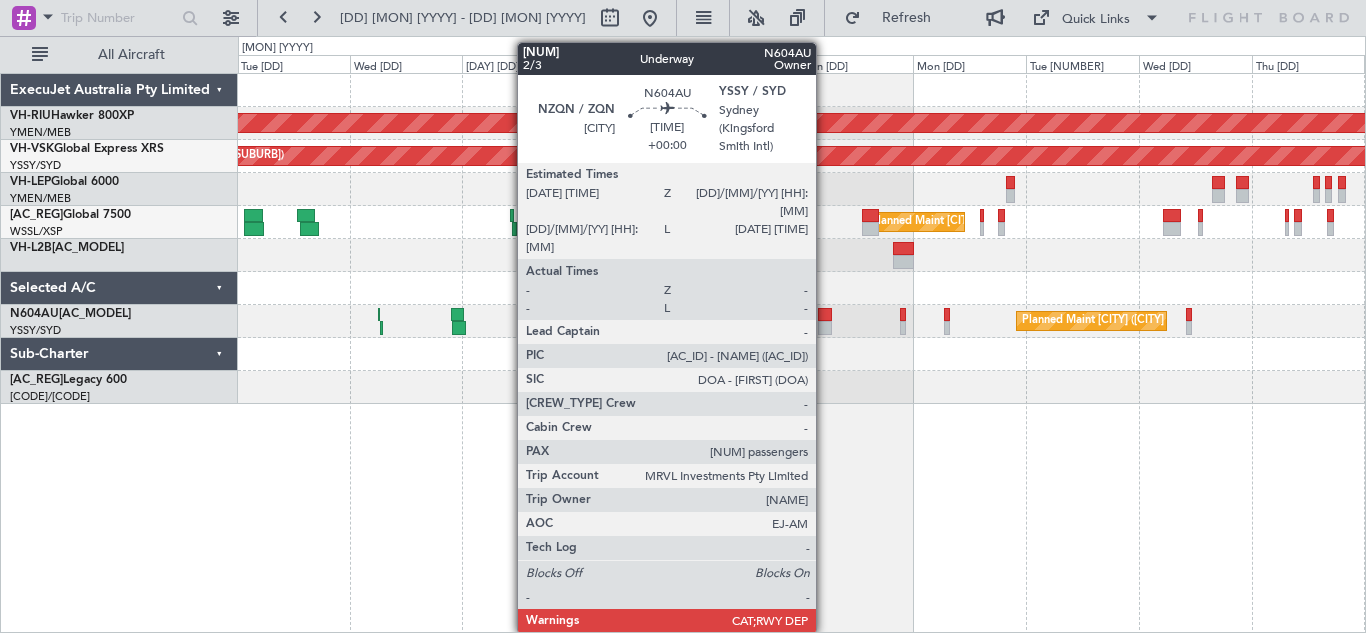click 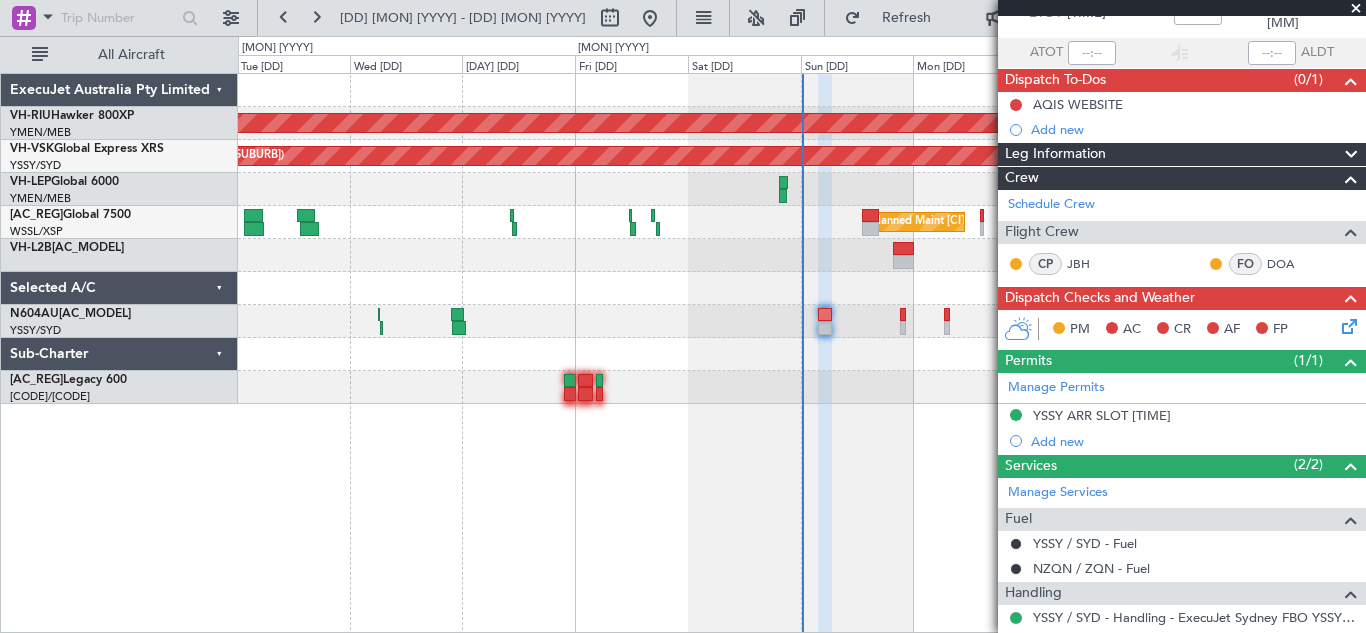 scroll, scrollTop: 115, scrollLeft: 0, axis: vertical 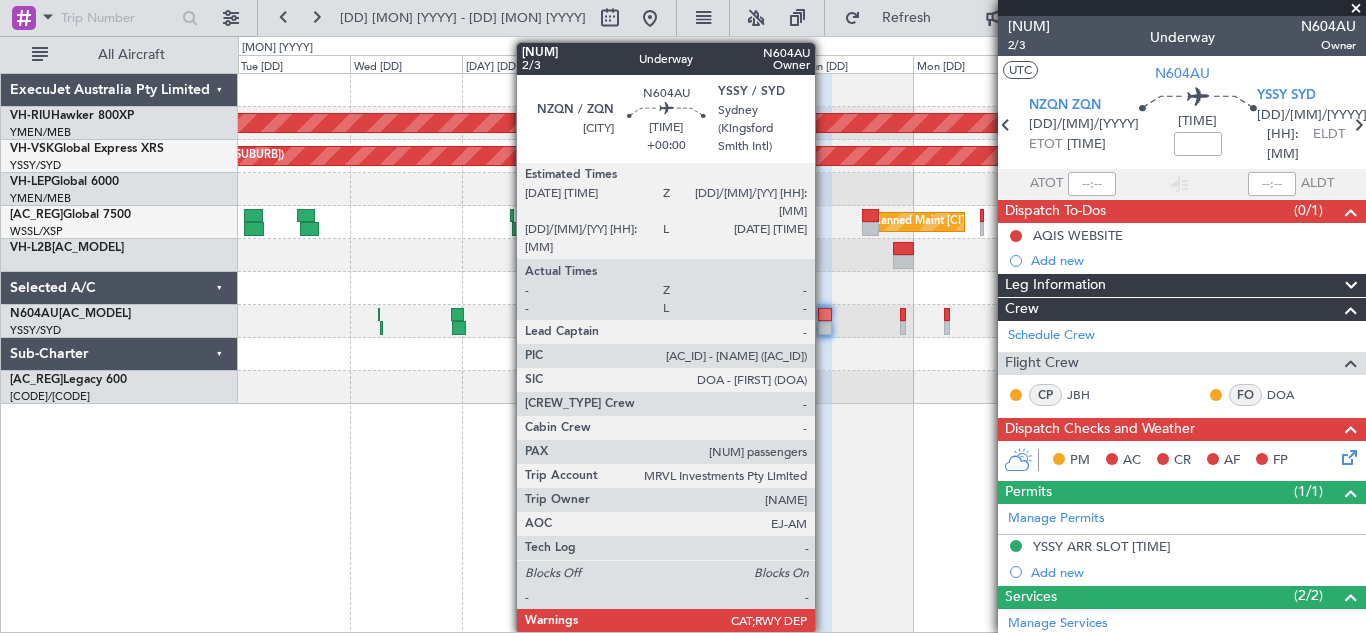 click 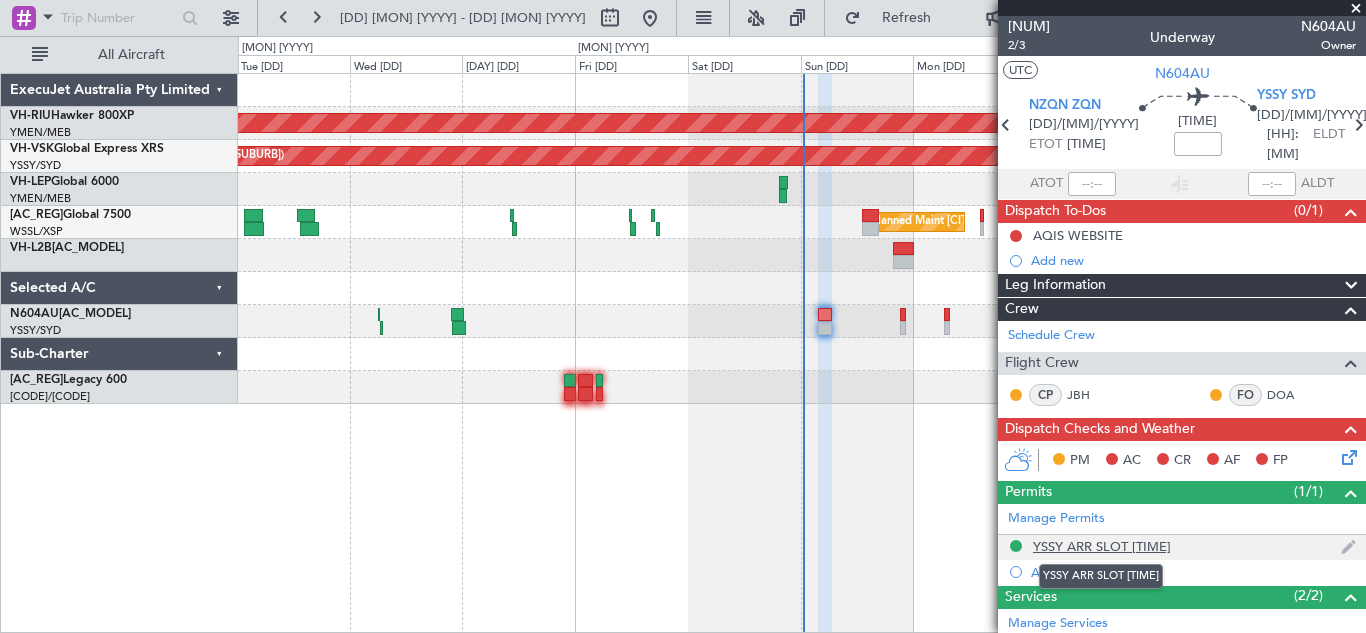 click on "YSSY ARR SLOT [TIME]" at bounding box center (1102, 546) 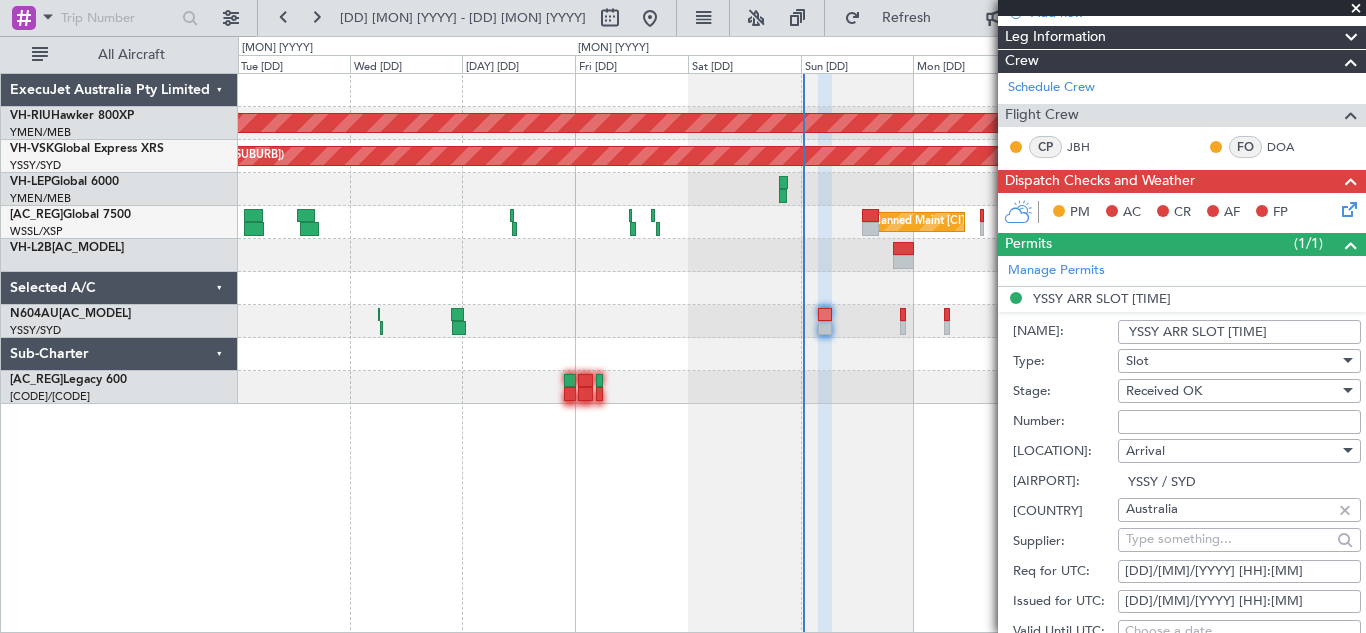 scroll, scrollTop: 340, scrollLeft: 0, axis: vertical 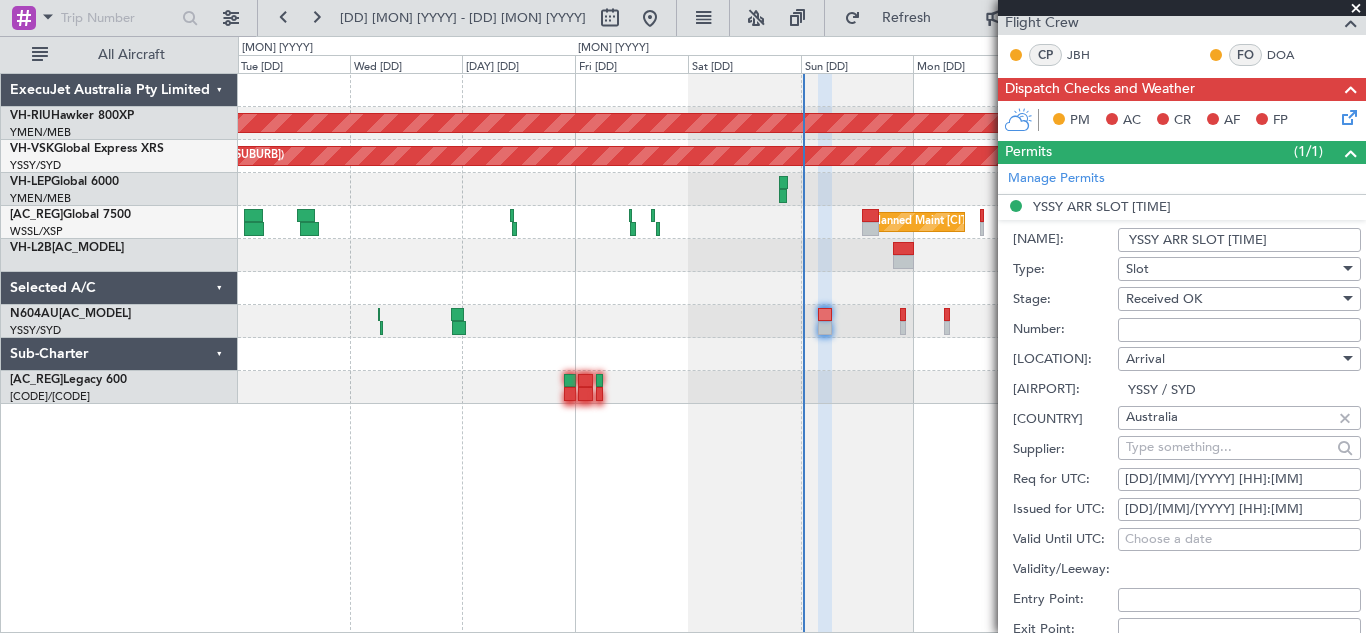click on "YSSY ARR SLOT [TIME]" at bounding box center (1239, 240) 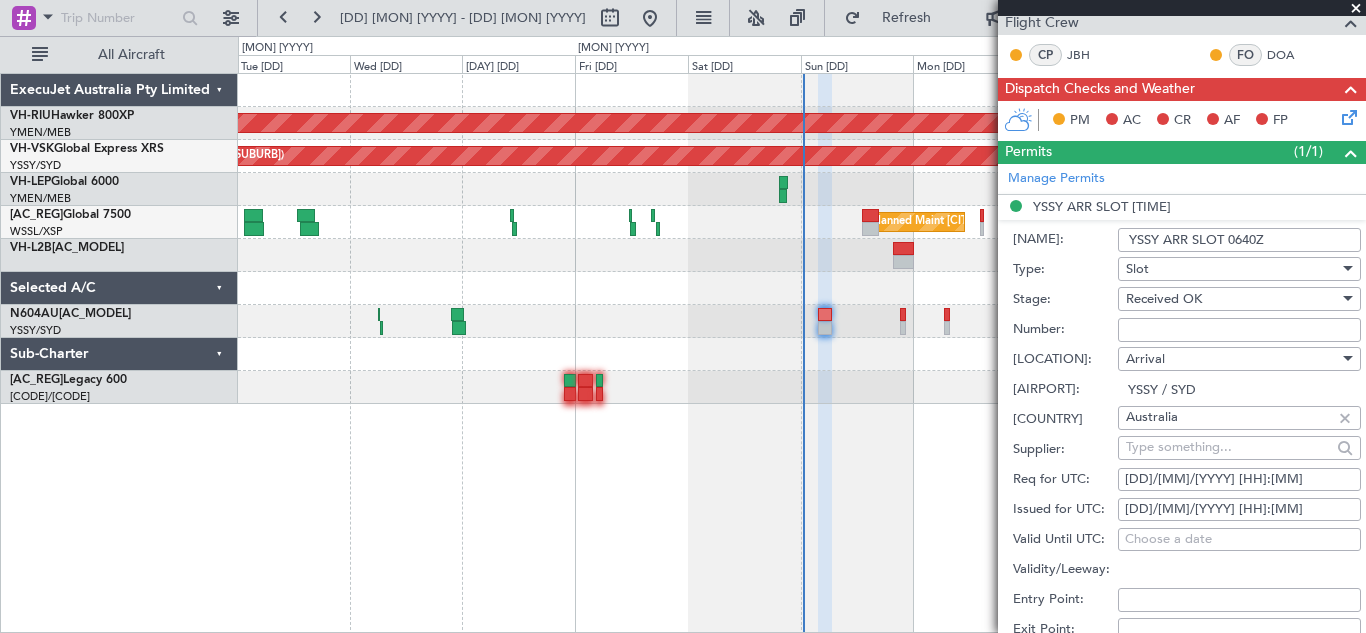 type on "YSSY ARR SLOT 0640Z" 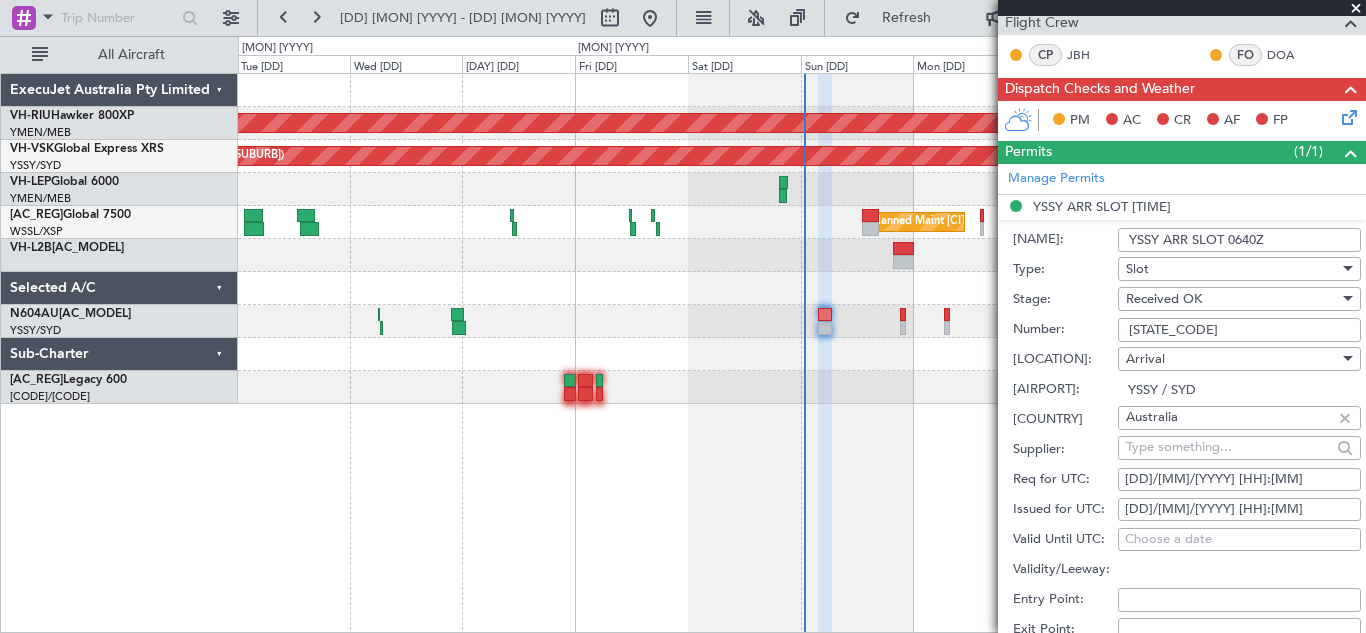 type on "Y" 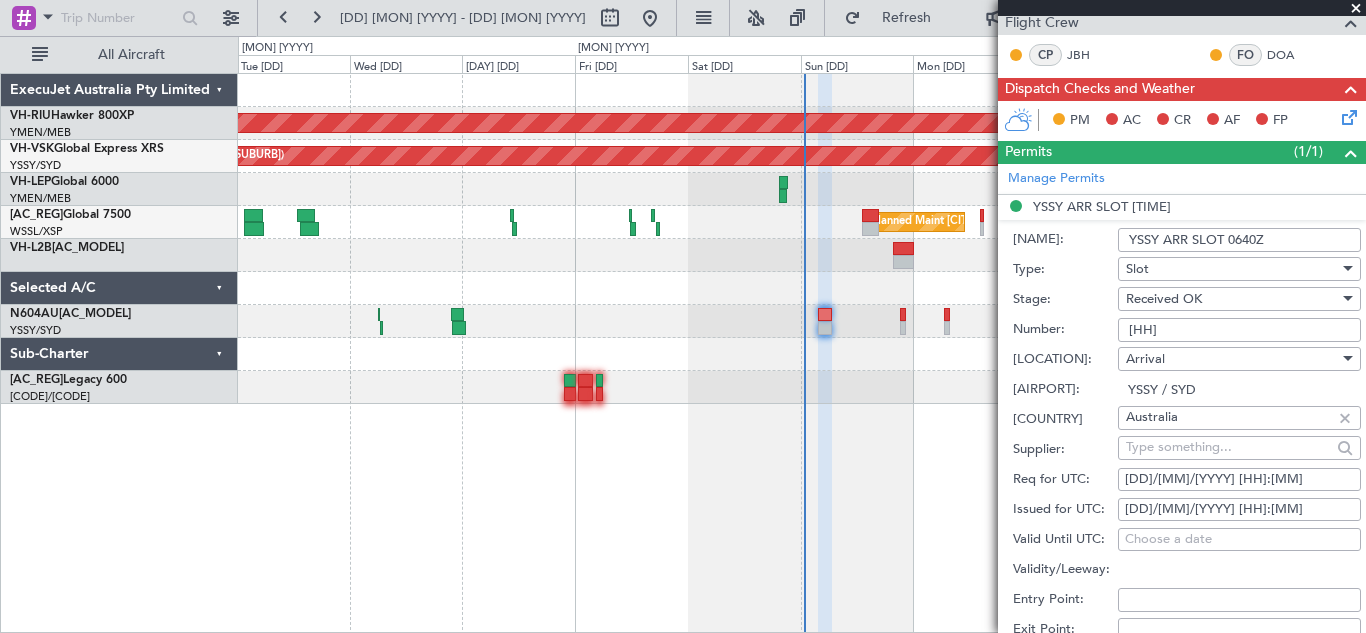 type on "[NUM]" 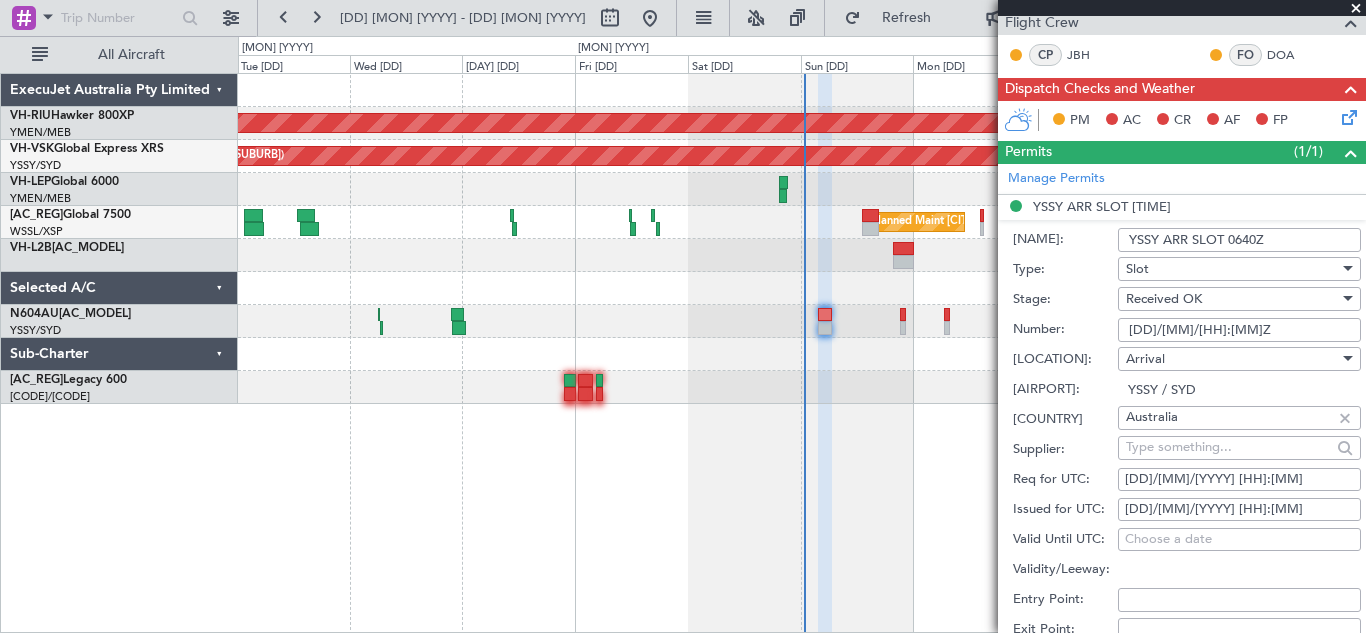 type on "[DD]/[MM]/[HH]:[MM]Z" 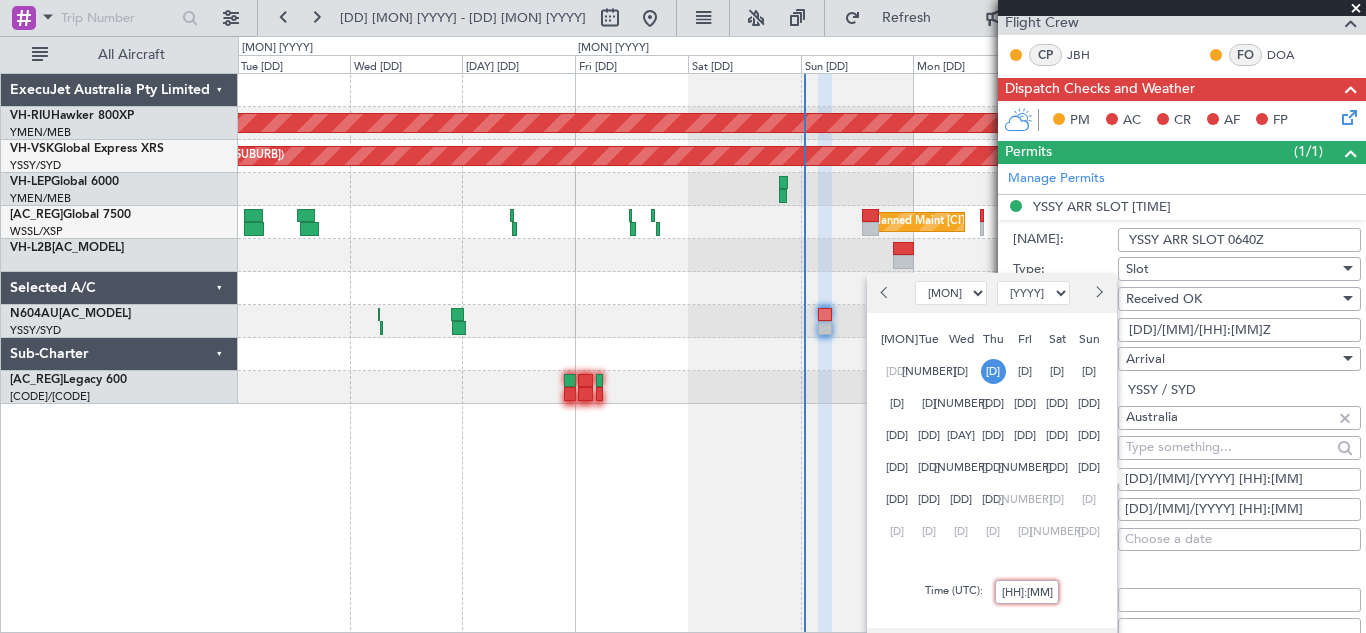 click on "[D]" at bounding box center [993, 371] 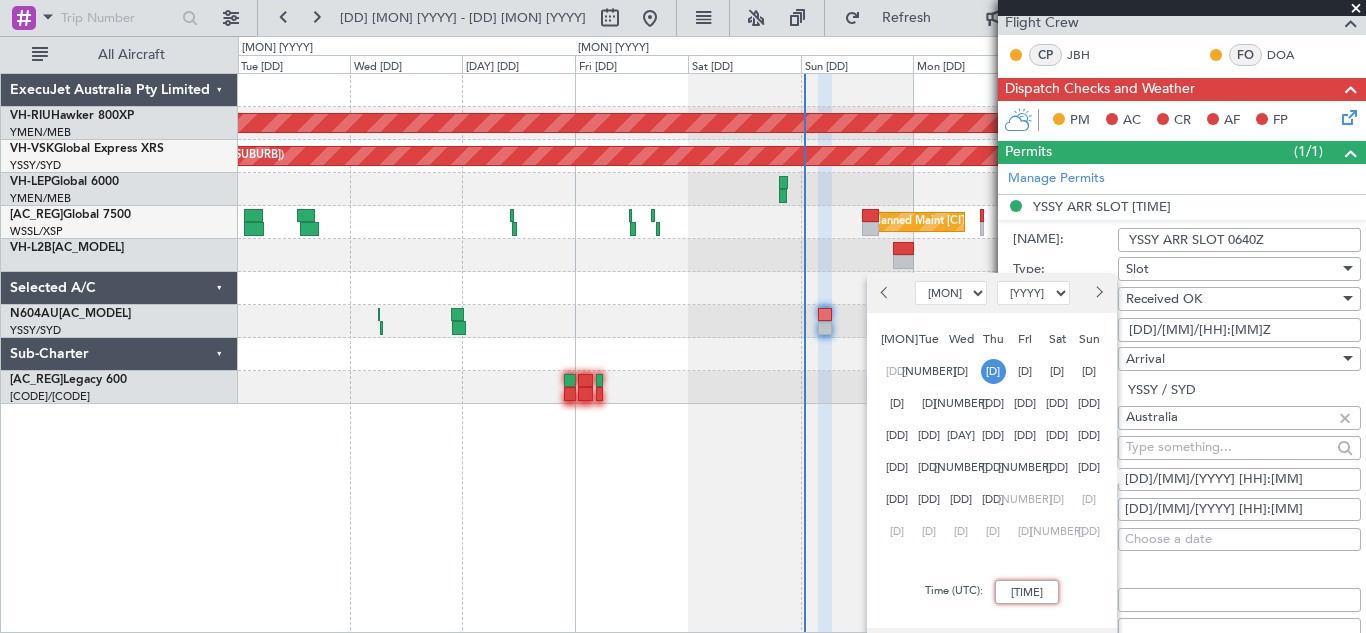 click on "[TIME]" at bounding box center [1027, 592] 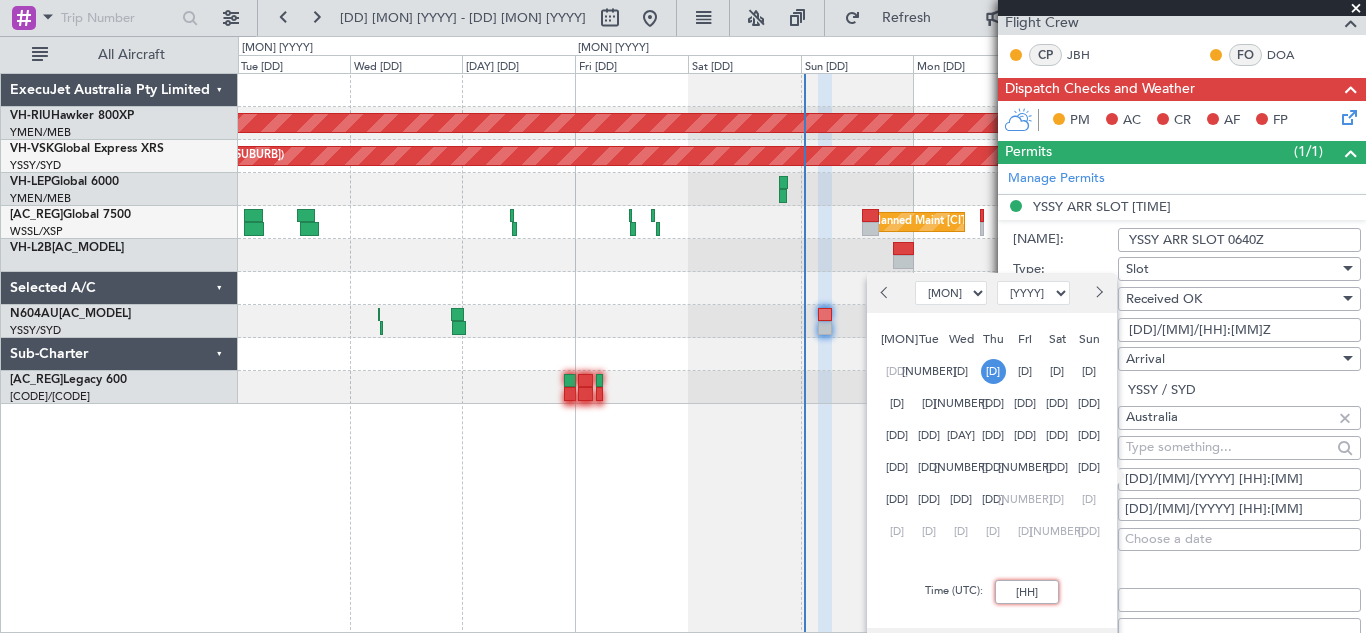 type on "[NUM]" 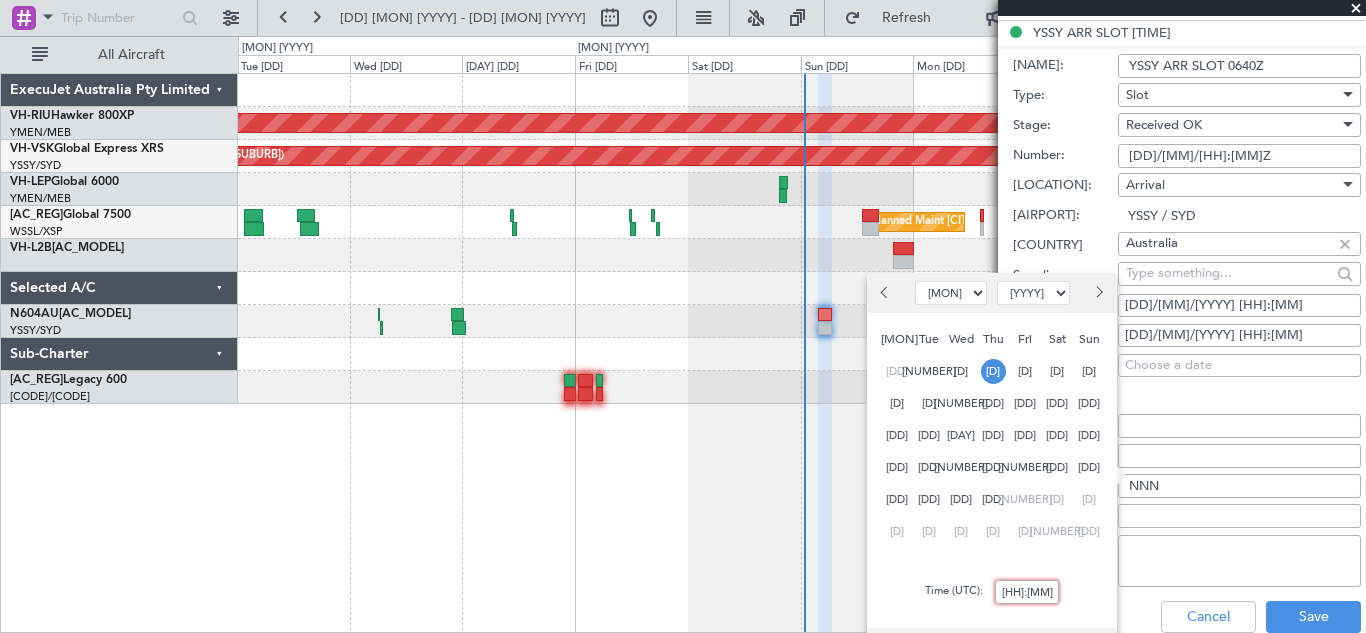 scroll, scrollTop: 520, scrollLeft: 0, axis: vertical 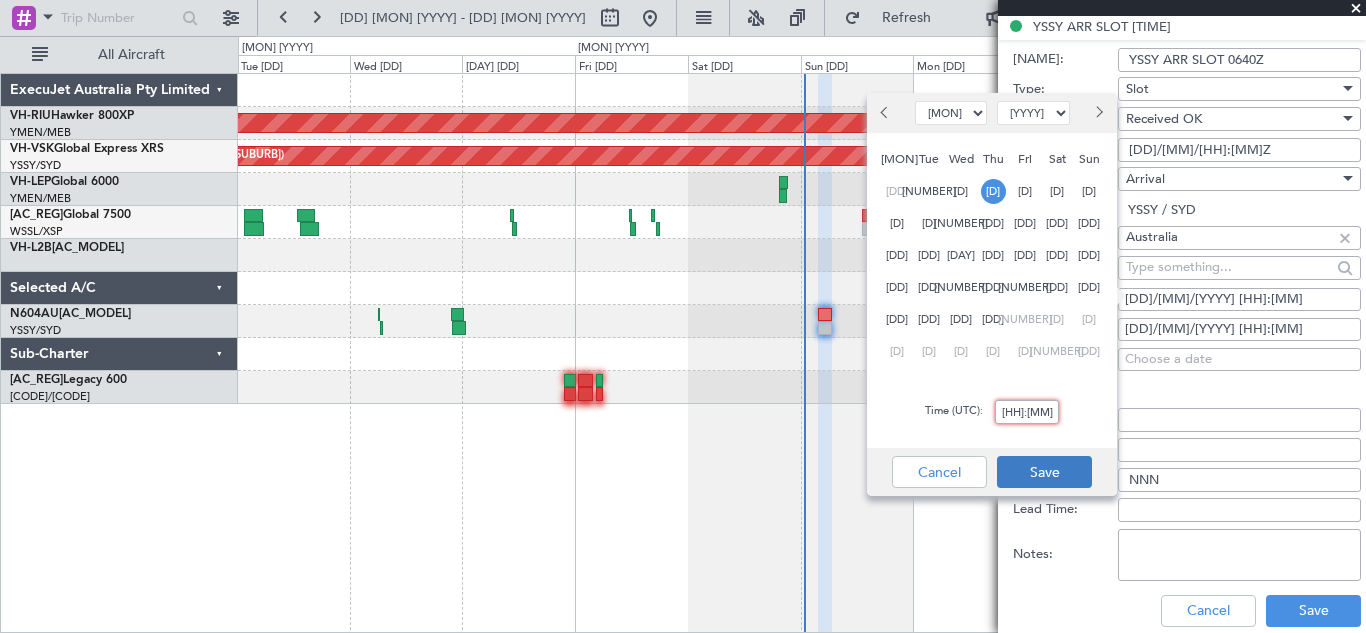 type on "[HH]:[MM]" 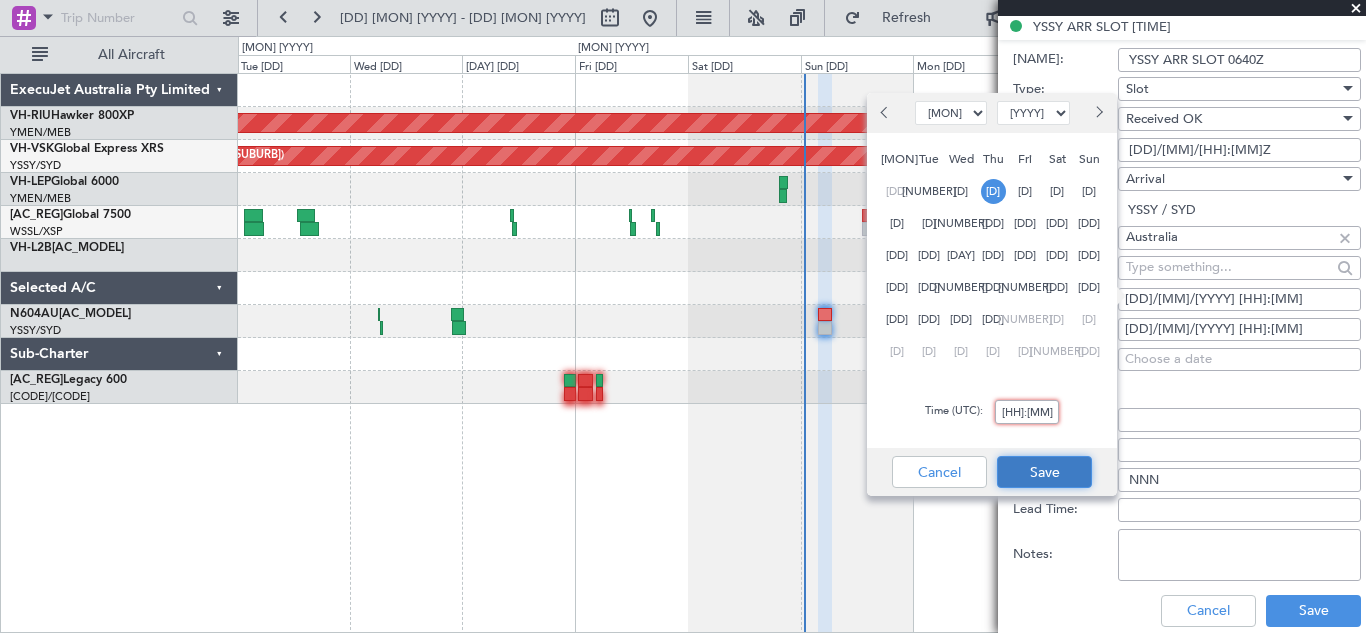 click on "Save" at bounding box center (1044, 472) 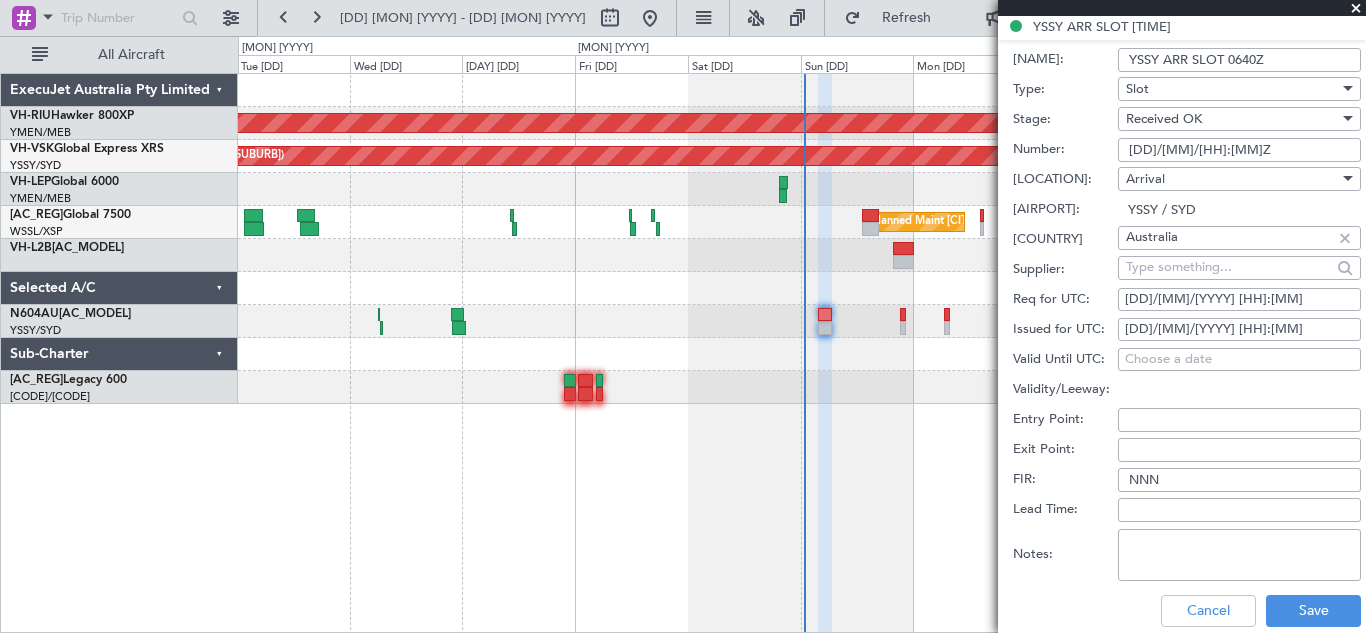 click on "[DD]/[MM]/[YYYY] [HH]:[MM]" at bounding box center [1239, 330] 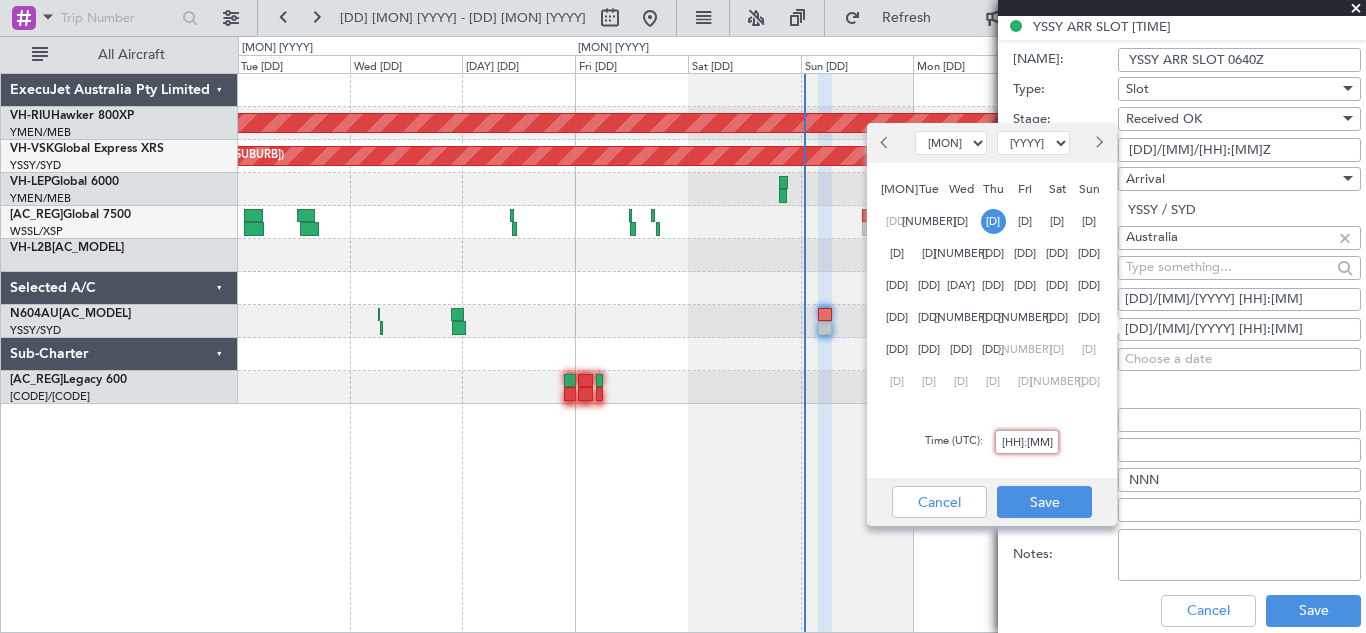 click on "[HH]:[MM]" at bounding box center [1027, 442] 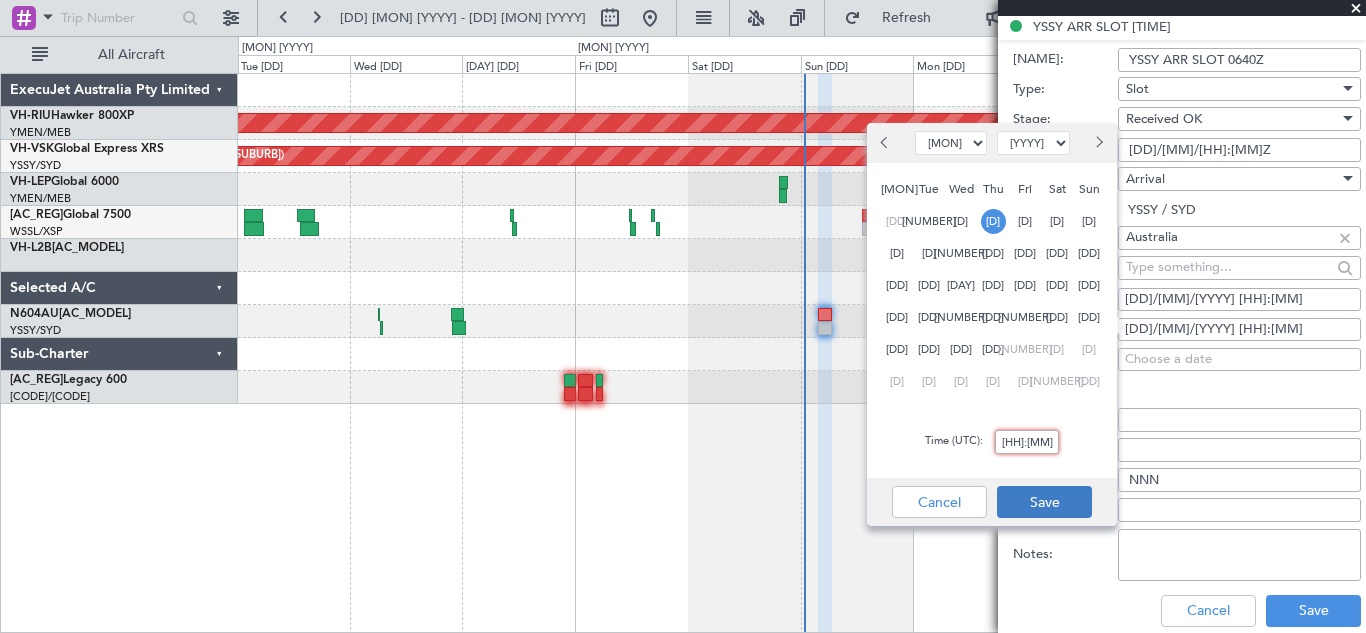 type on "[HH]:[MM]" 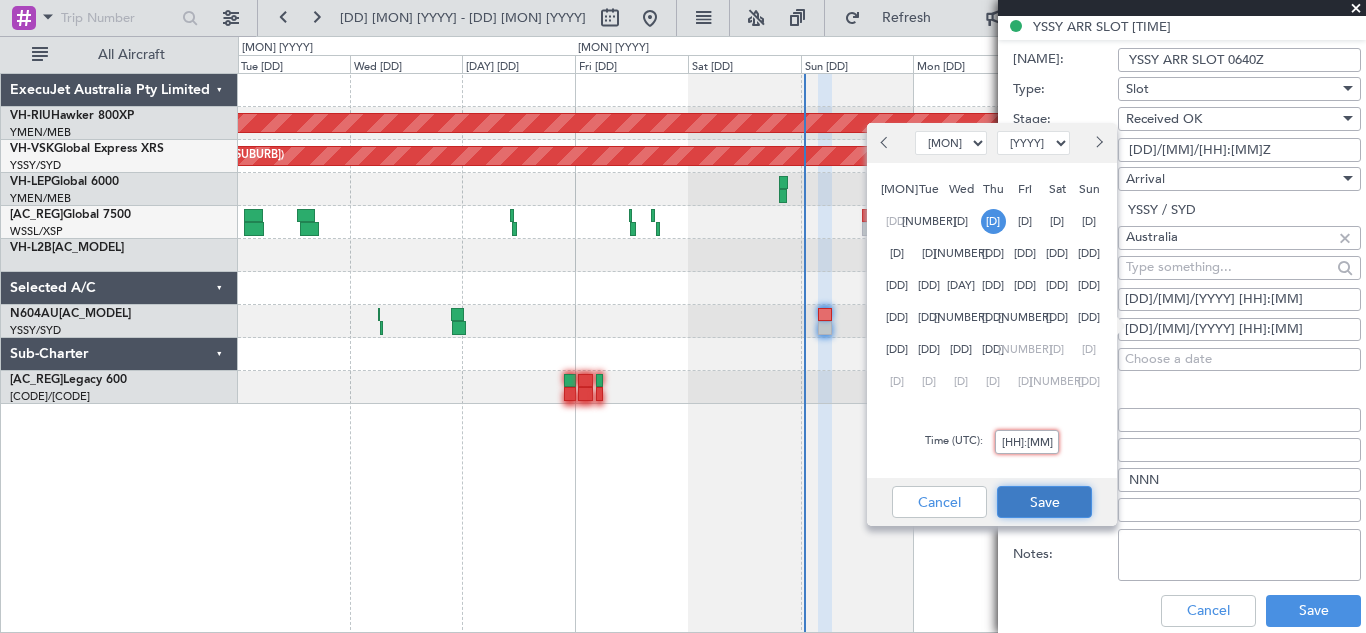 click on "Save" at bounding box center [1044, 502] 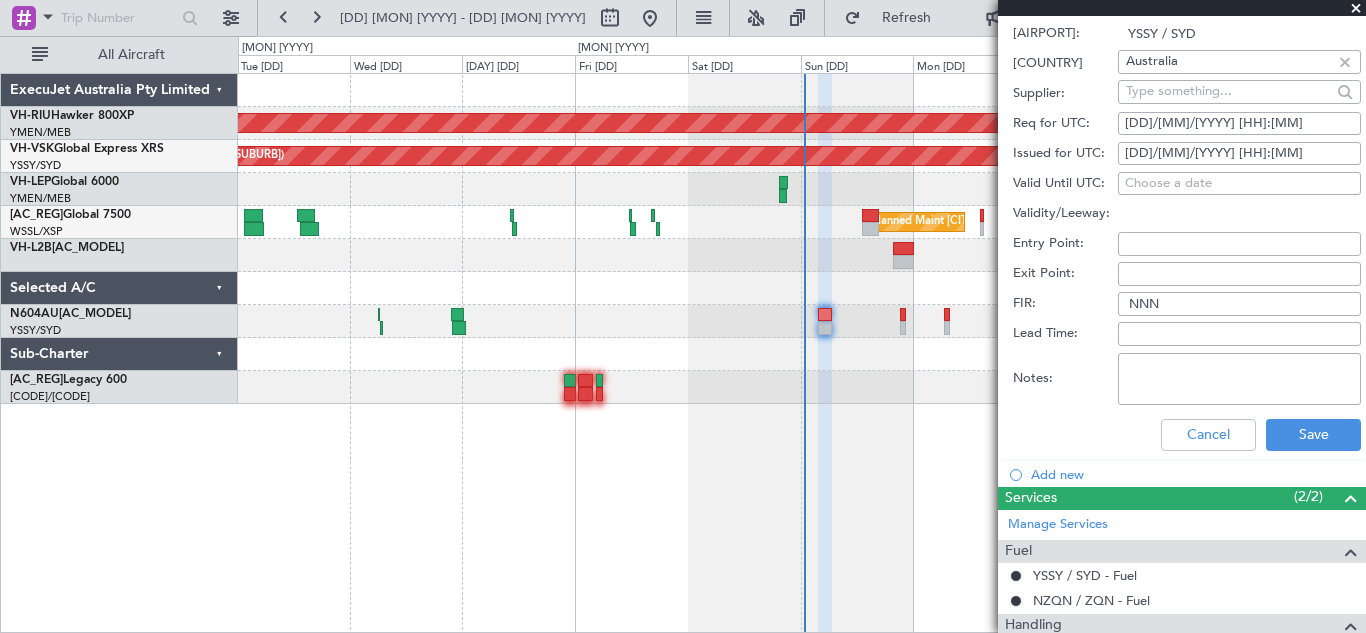 scroll, scrollTop: 699, scrollLeft: 0, axis: vertical 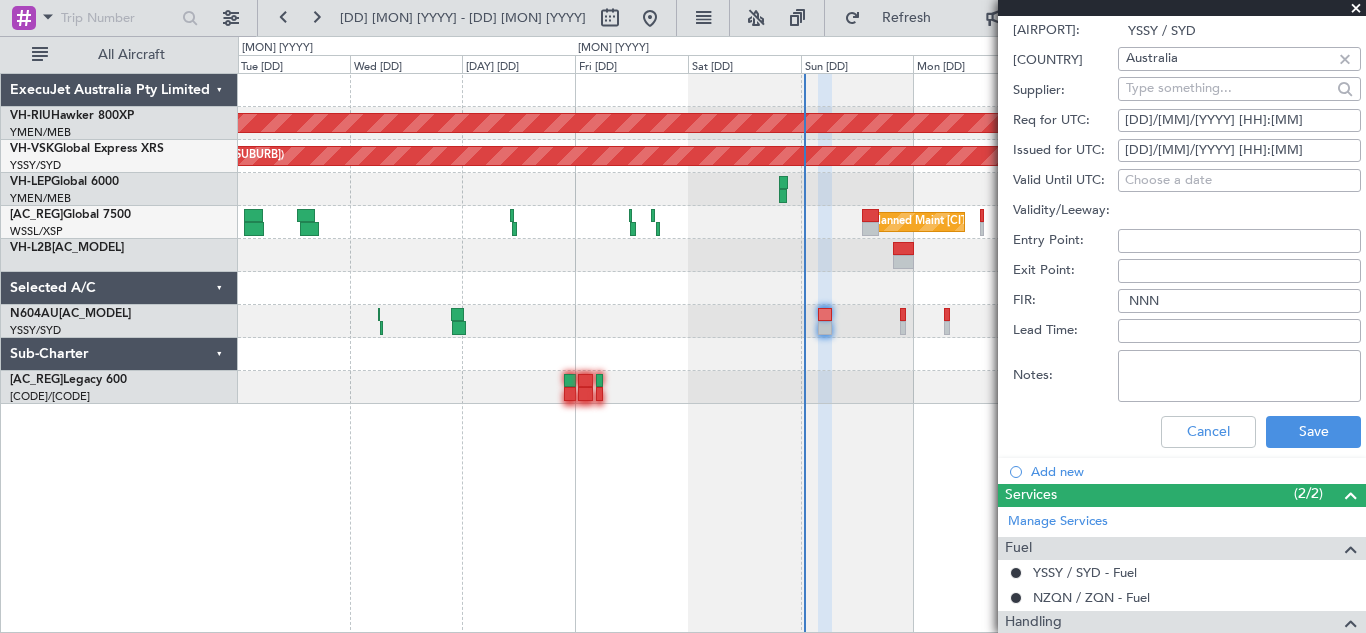 click on "NNN" at bounding box center (1239, 301) 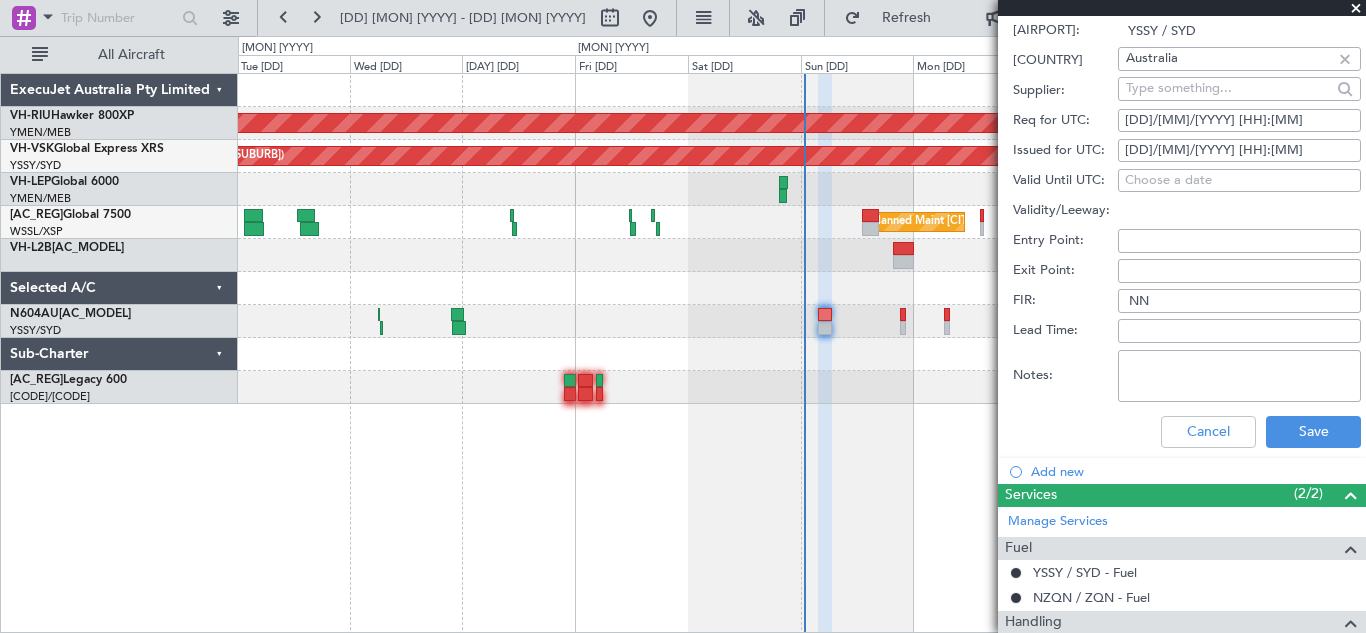 type on "N" 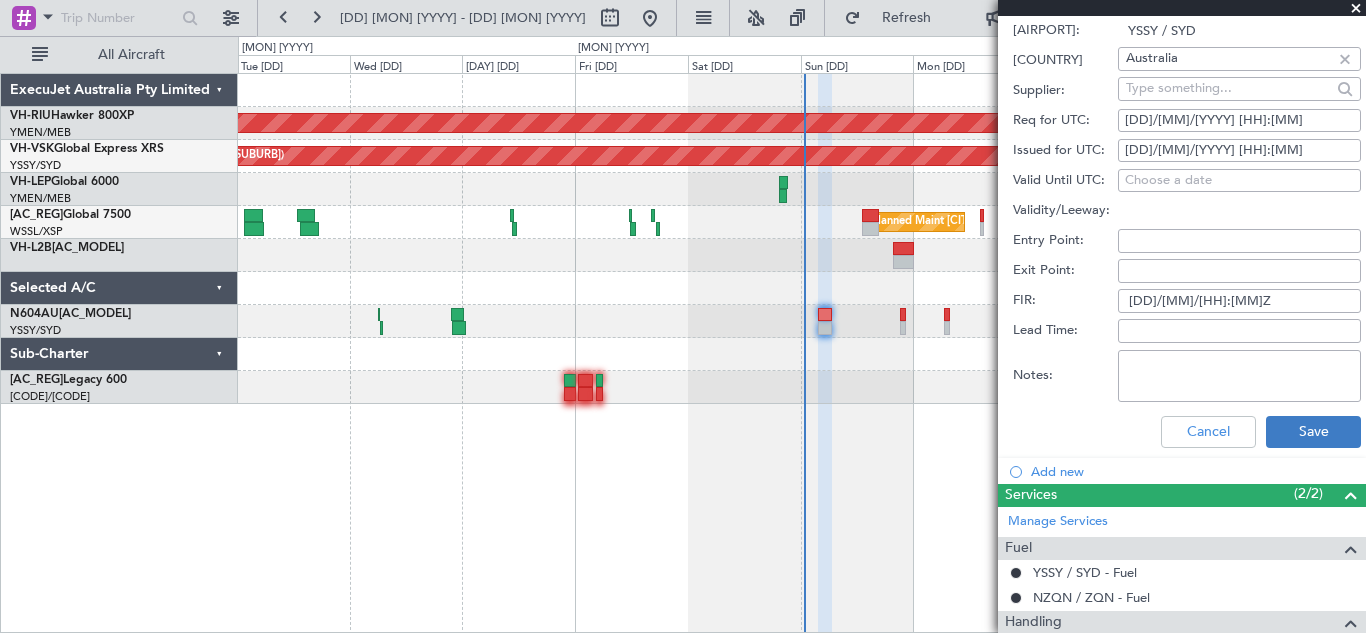type on "[DD]/[MM]/[HH]:[MM]Z" 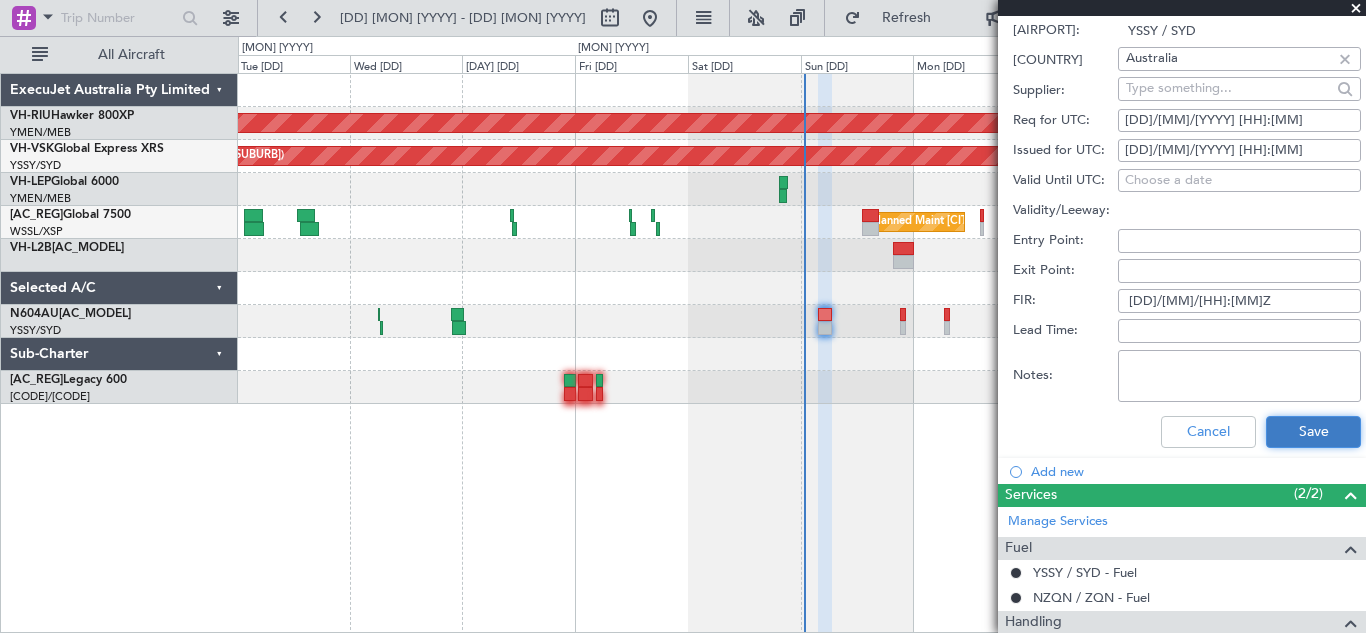 click on "Save" at bounding box center [1313, 432] 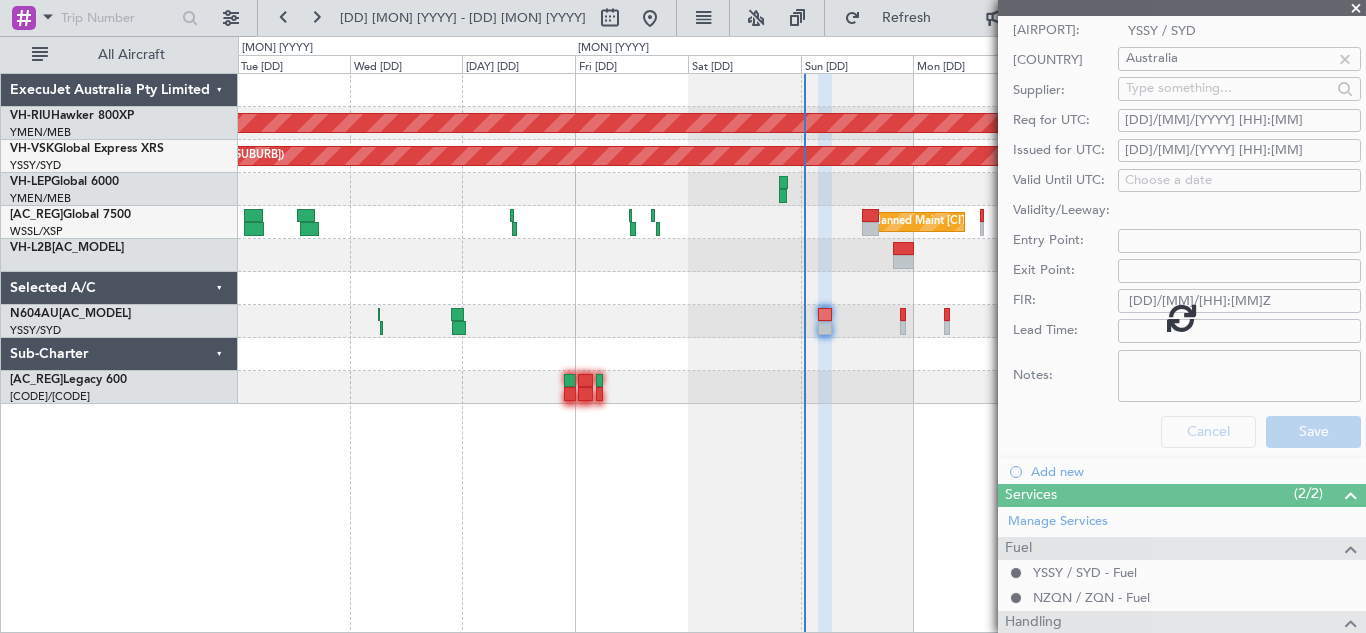scroll, scrollTop: 102, scrollLeft: 0, axis: vertical 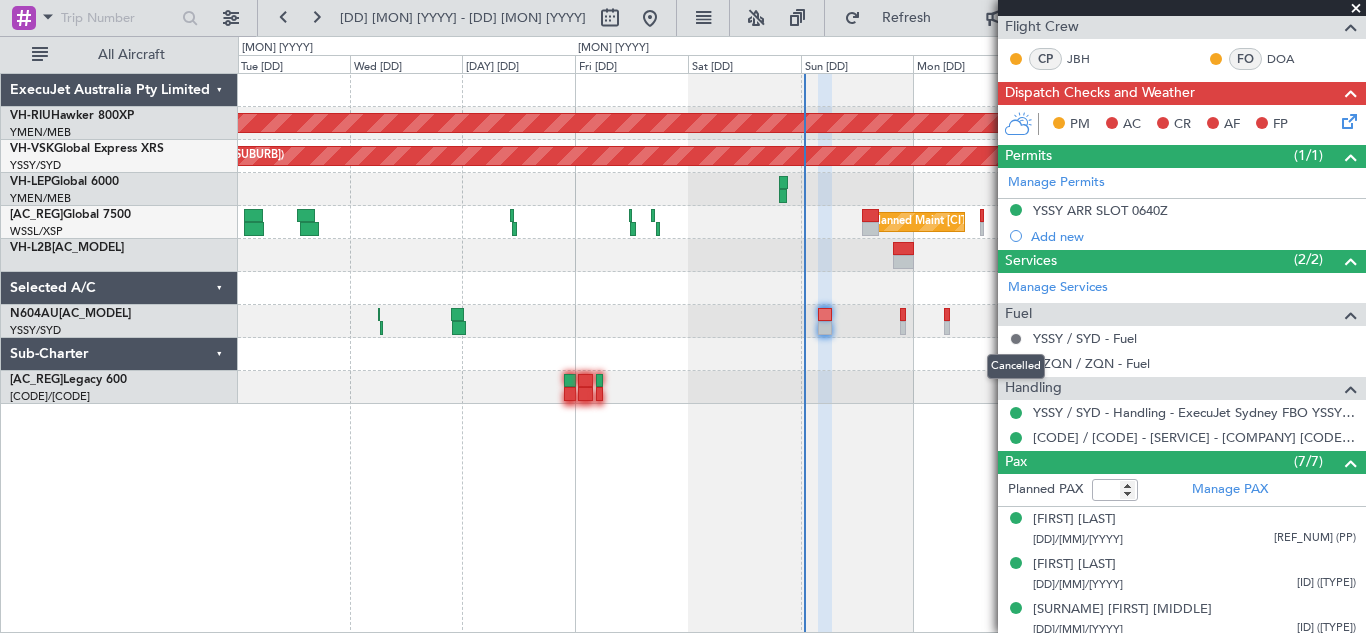 click at bounding box center [1016, 339] 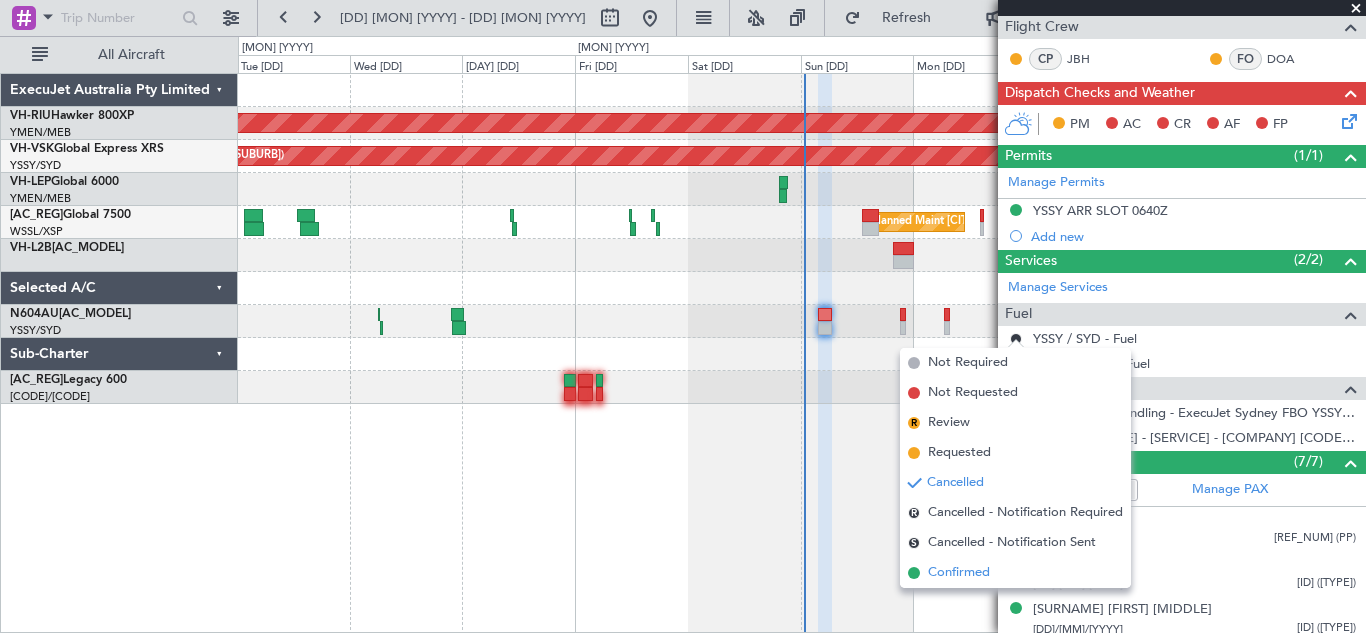 click on "Confirmed" at bounding box center [959, 573] 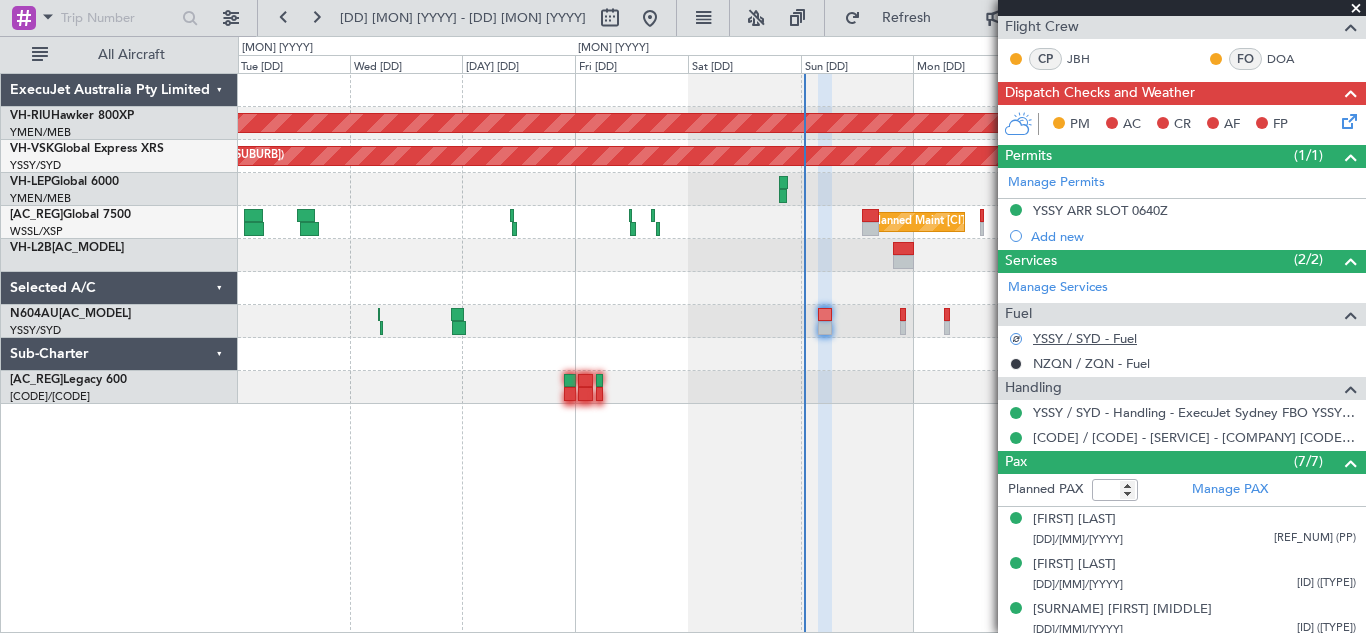 click on "YSSY / SYD - Fuel" at bounding box center [1085, 338] 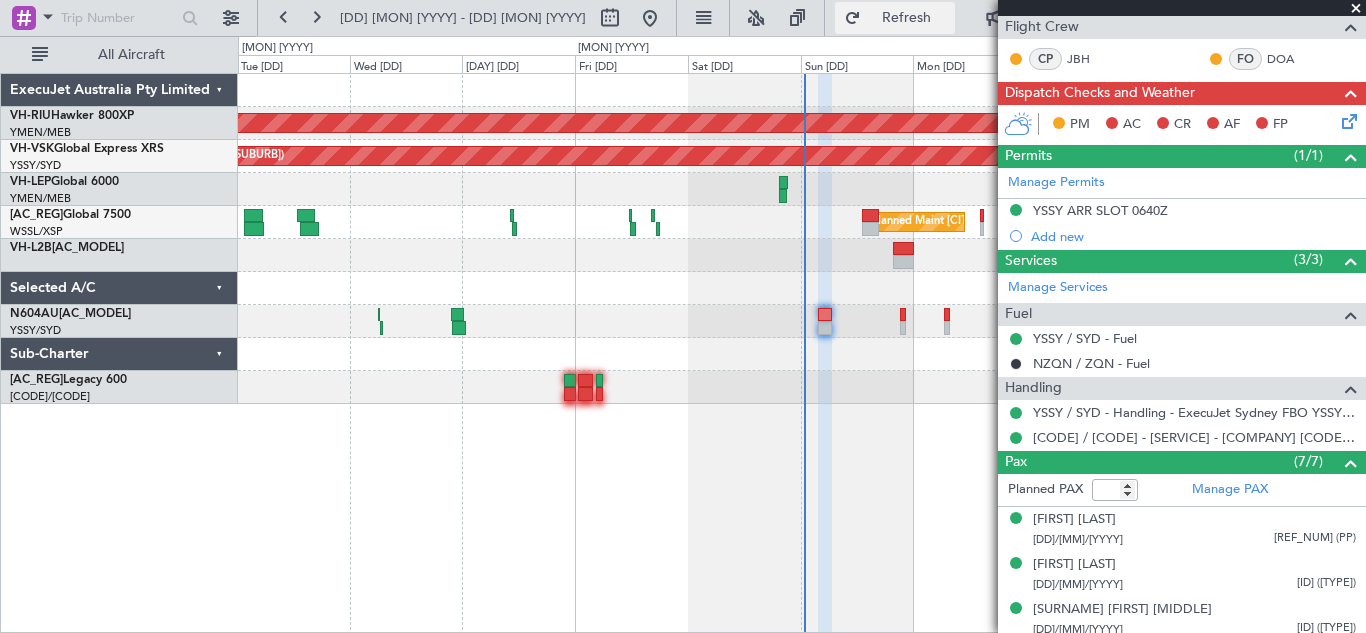 click on "Refresh" 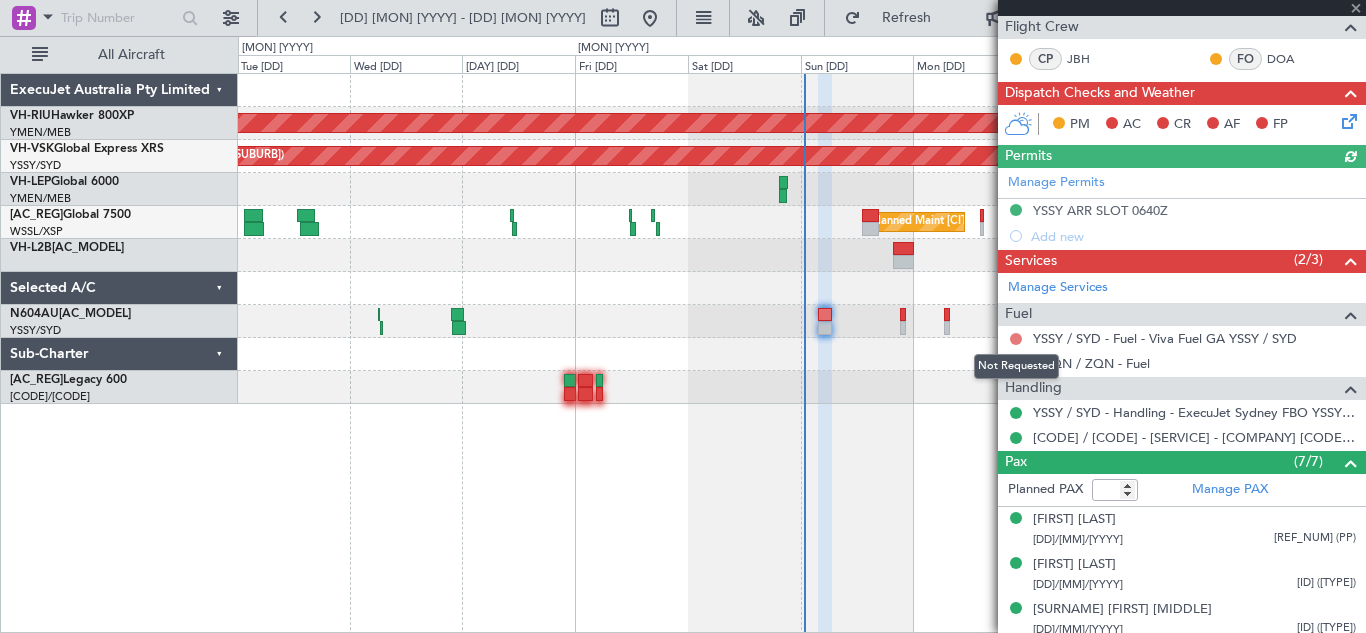click at bounding box center (1016, 339) 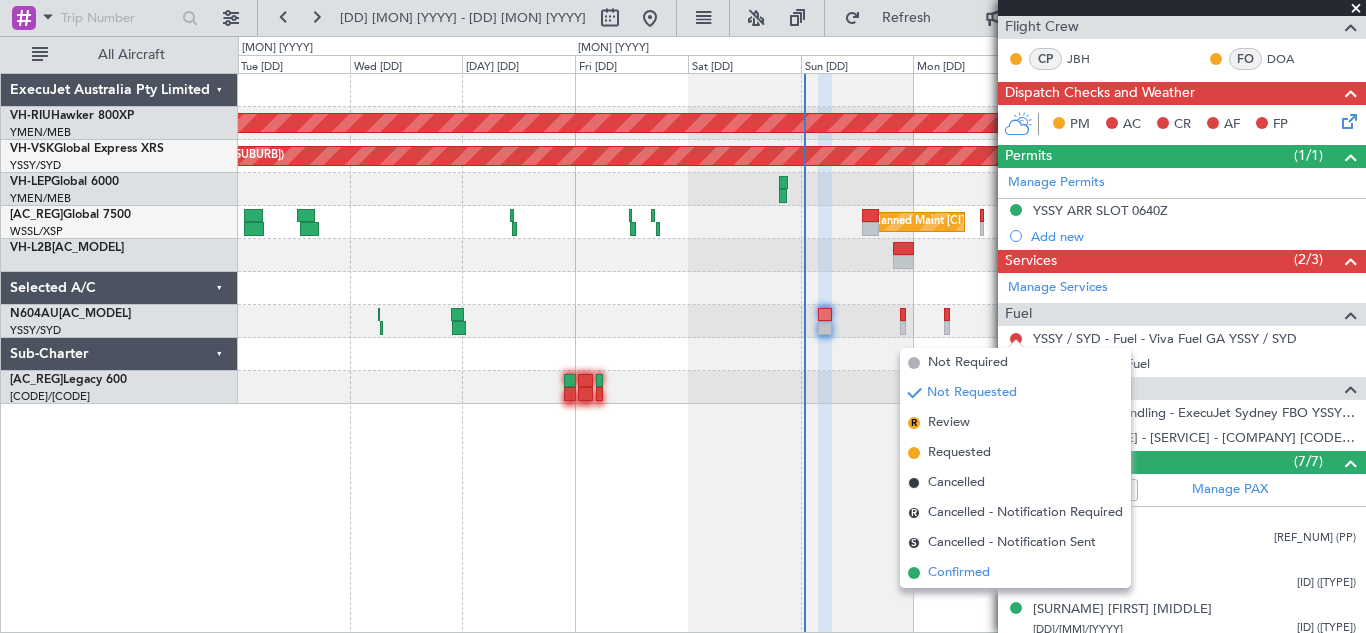 click on "Confirmed" at bounding box center (959, 573) 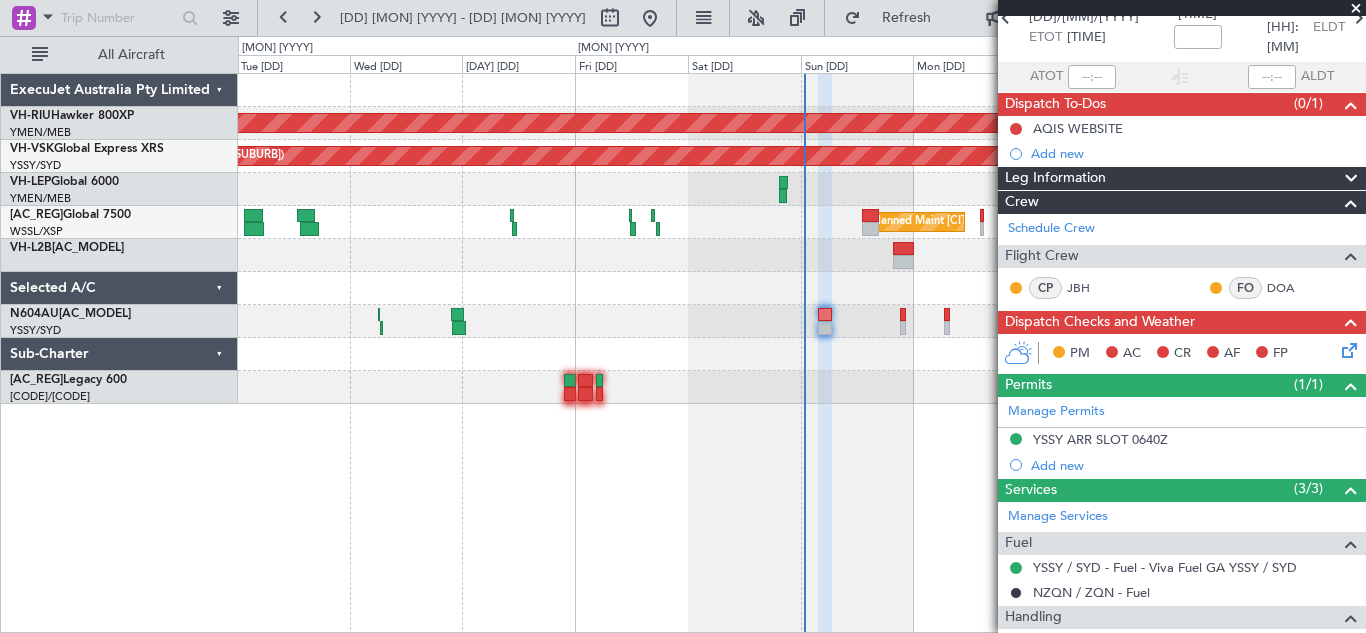 scroll, scrollTop: 58, scrollLeft: 0, axis: vertical 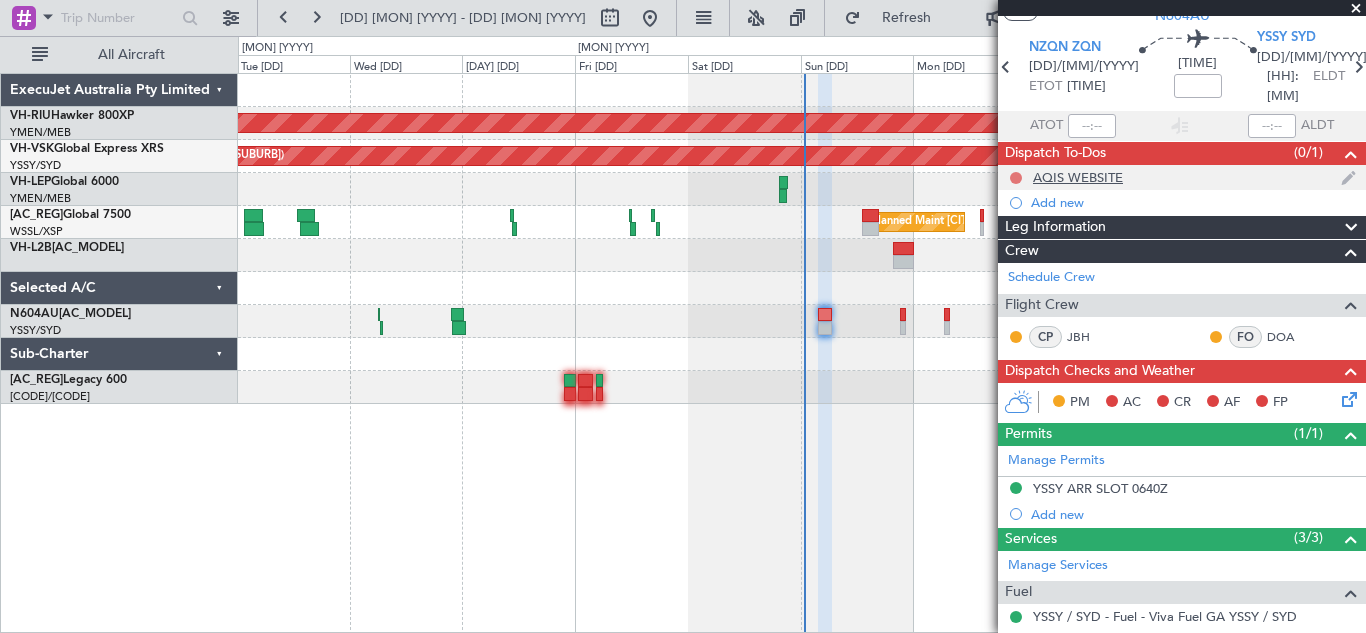 click 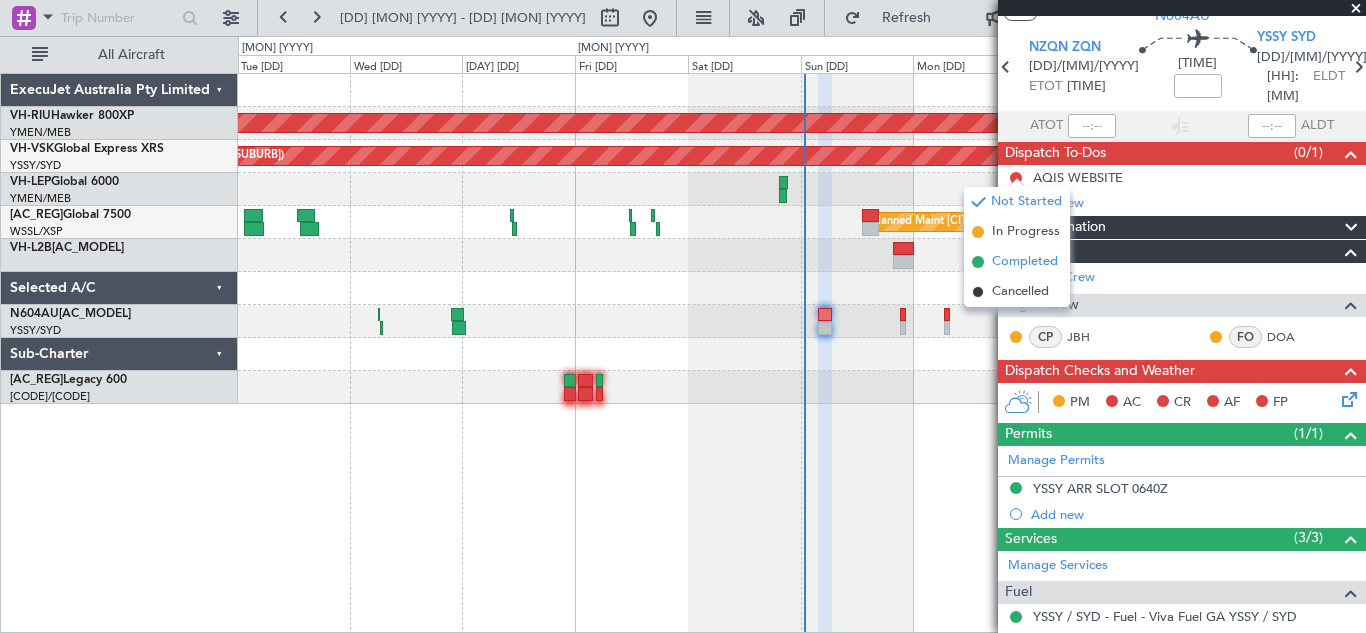 click on "Completed" at bounding box center (1025, 262) 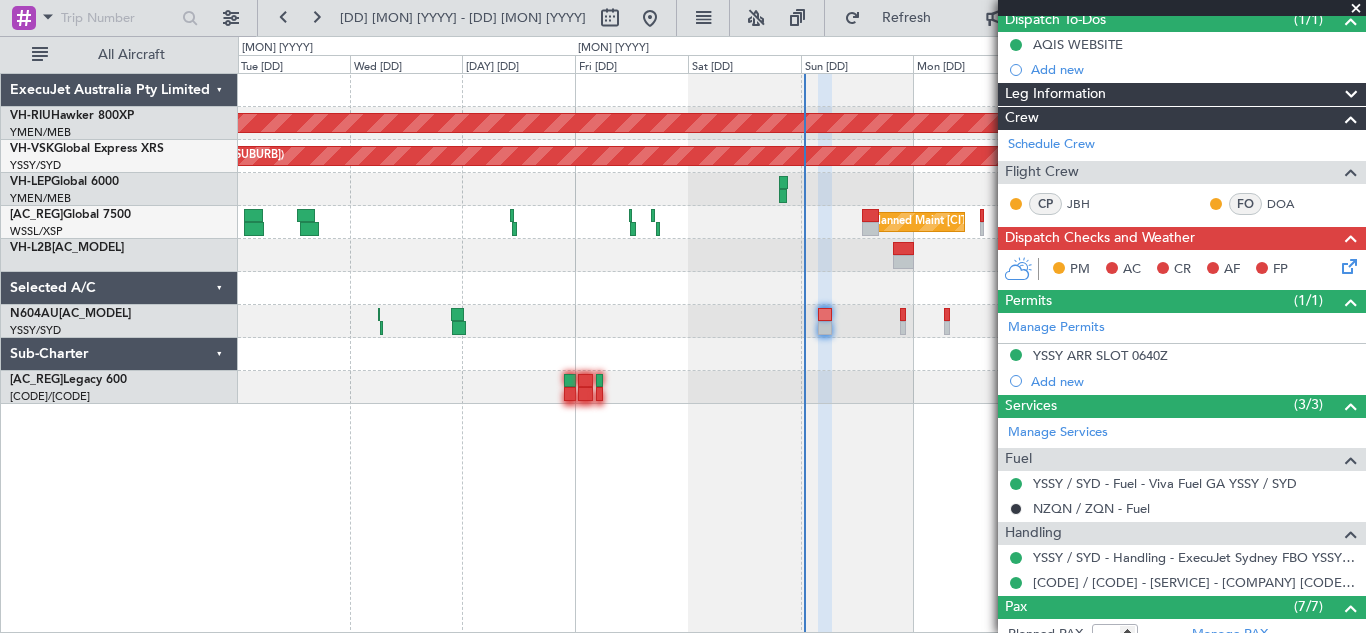 scroll, scrollTop: 182, scrollLeft: 0, axis: vertical 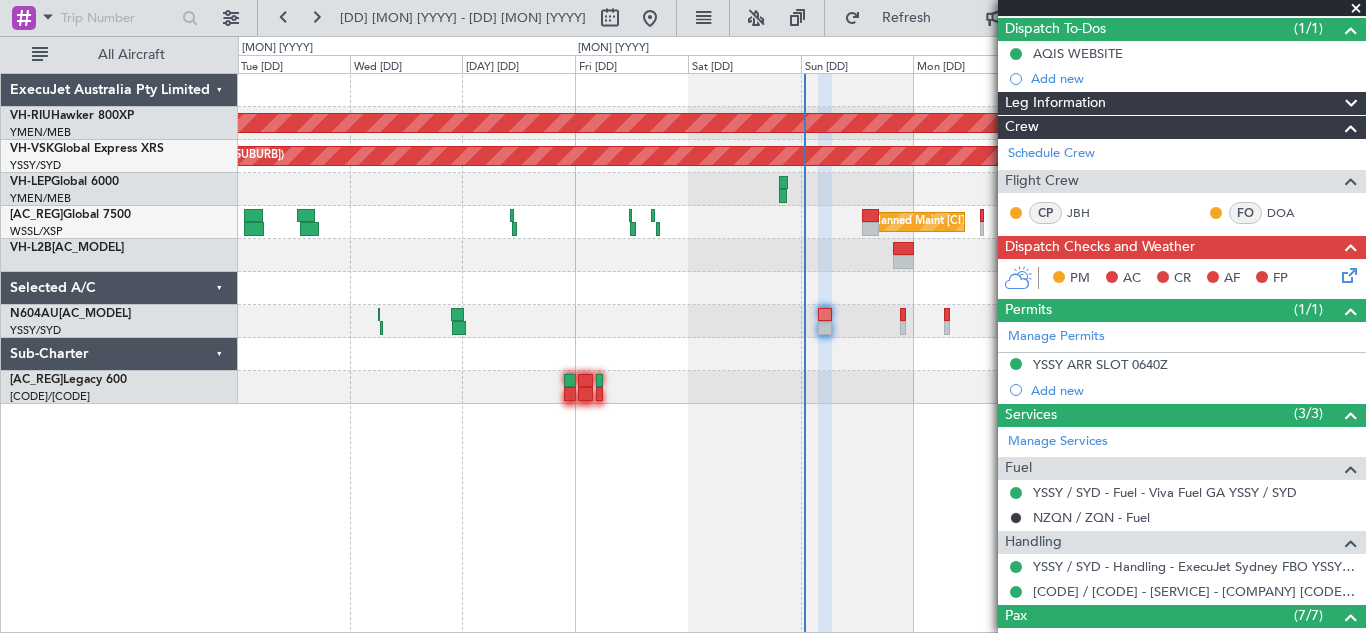 click 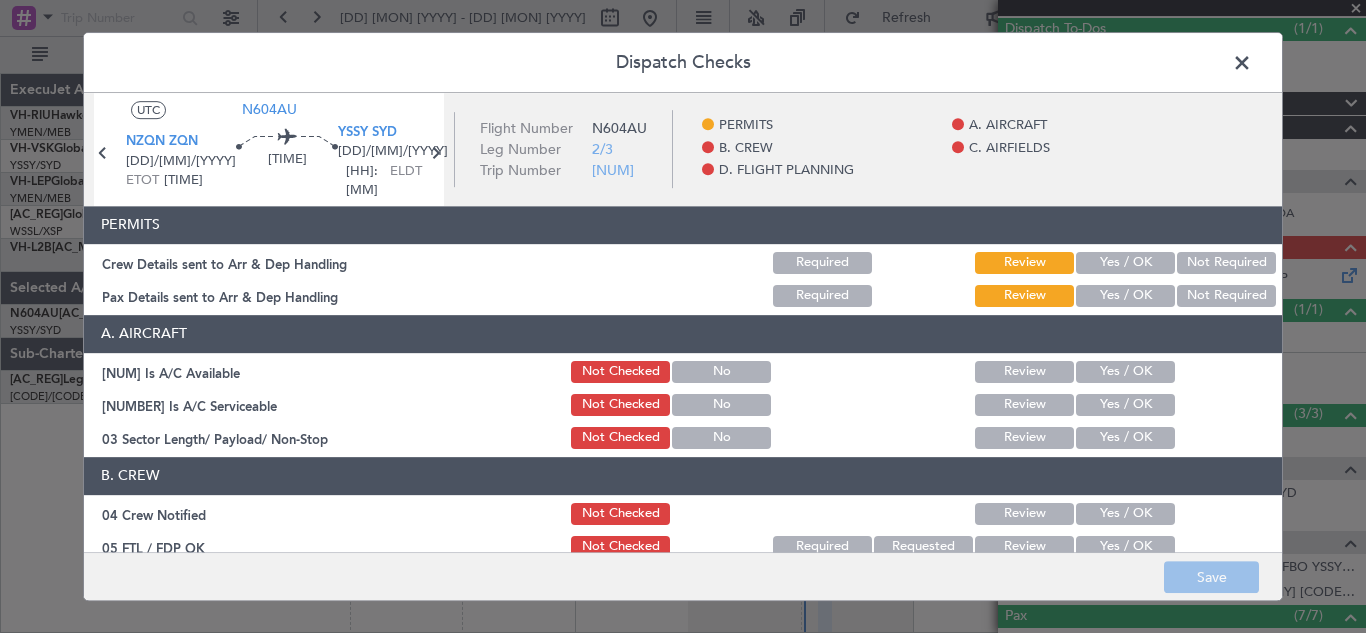 click on "Yes / OK" 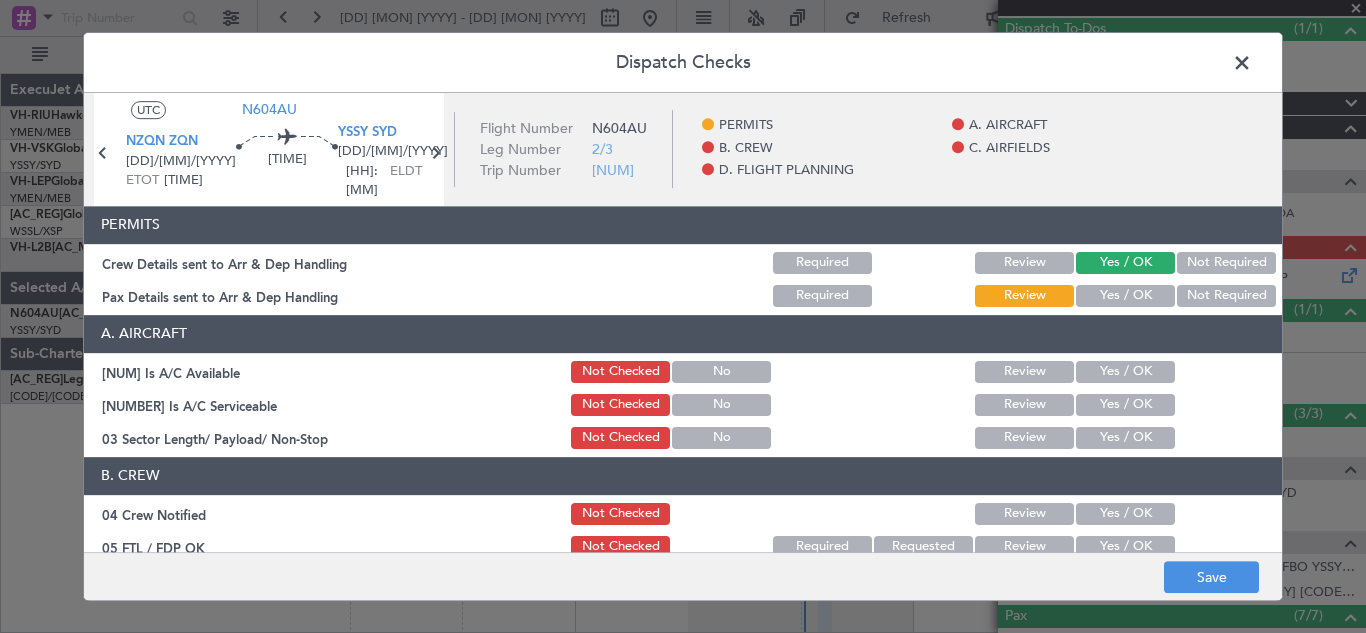 click on "Yes / OK" 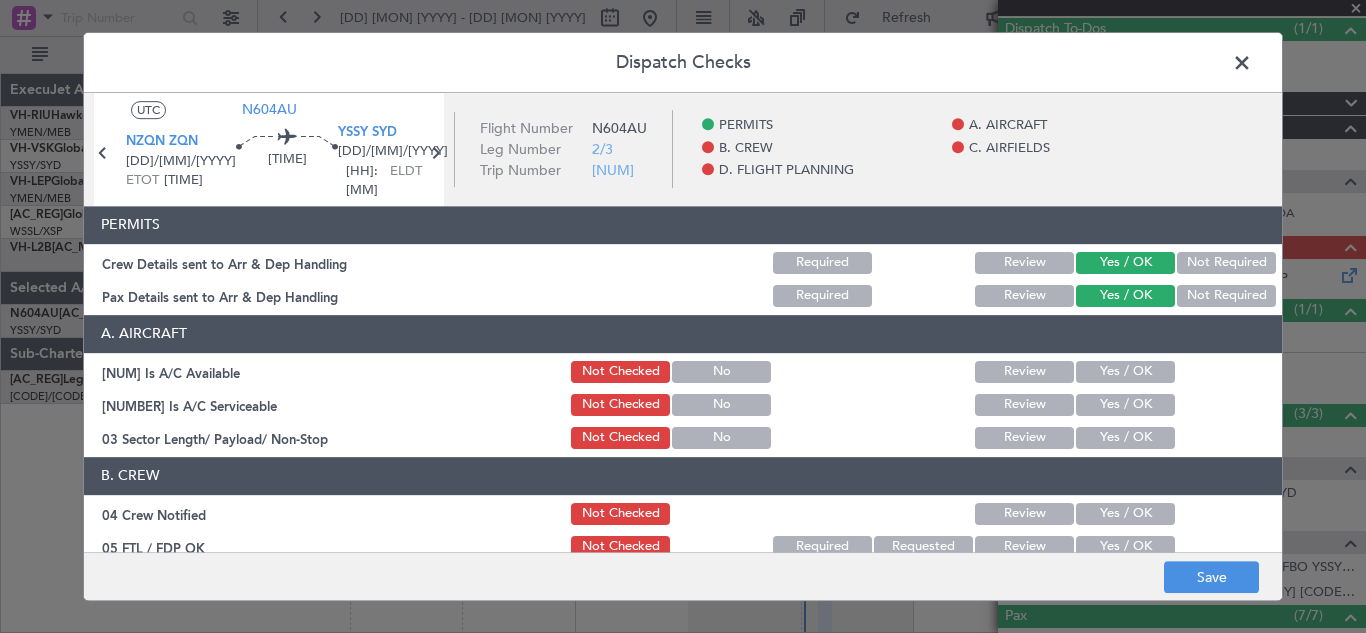 click on "Yes / OK" 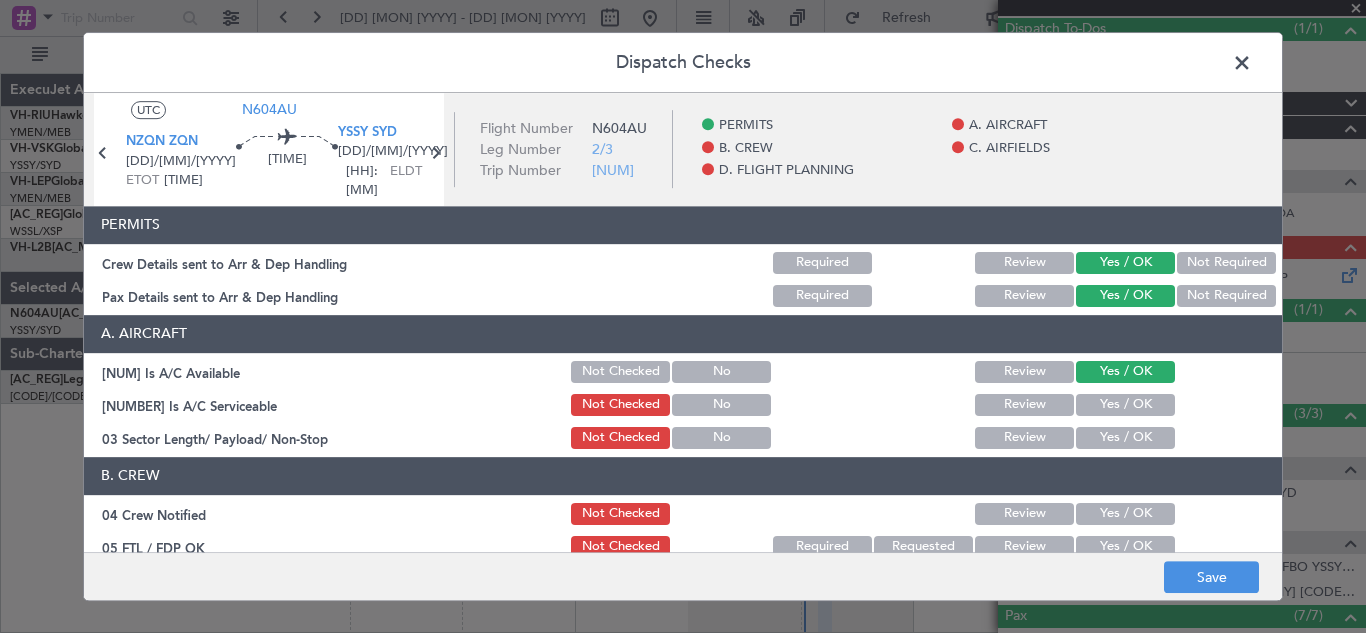click on "Yes / OK" 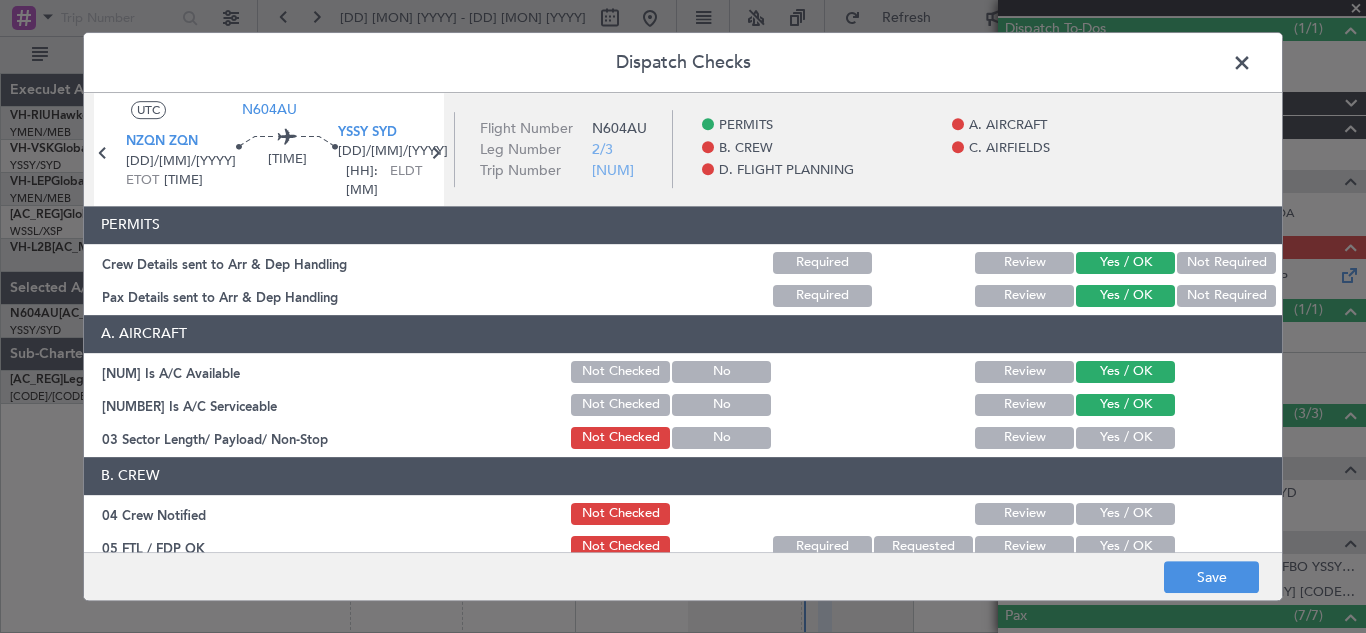 click on "Yes / OK" 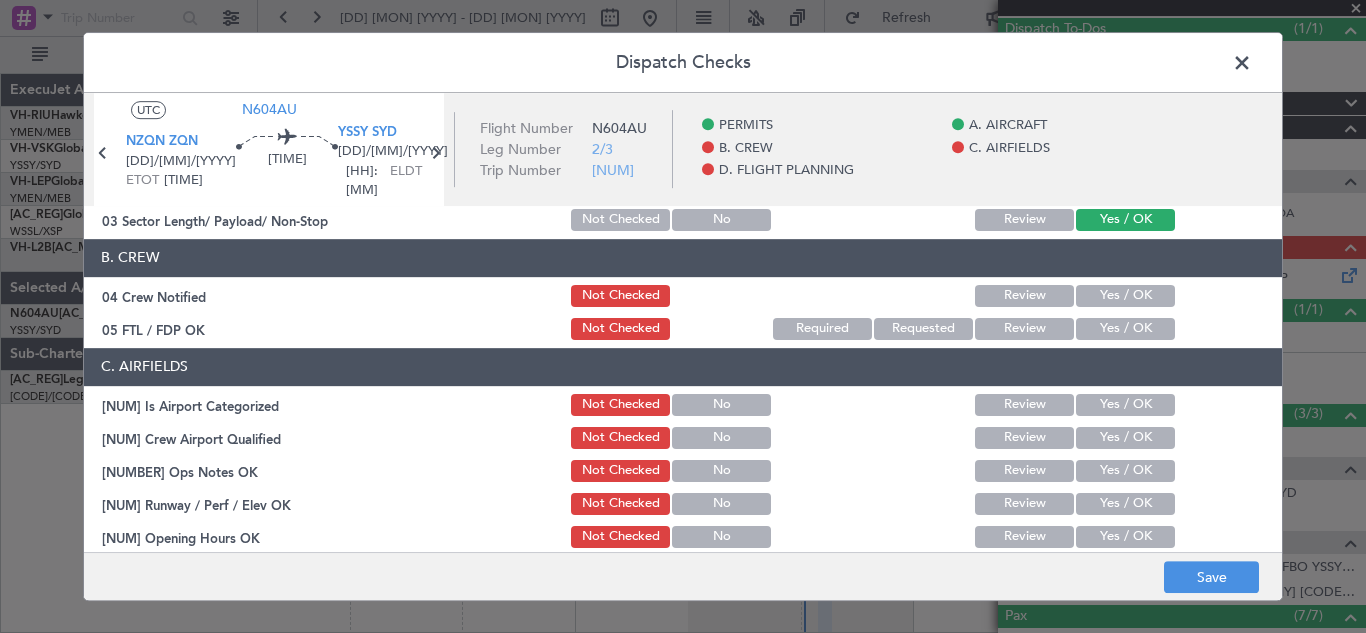 scroll, scrollTop: 222, scrollLeft: 0, axis: vertical 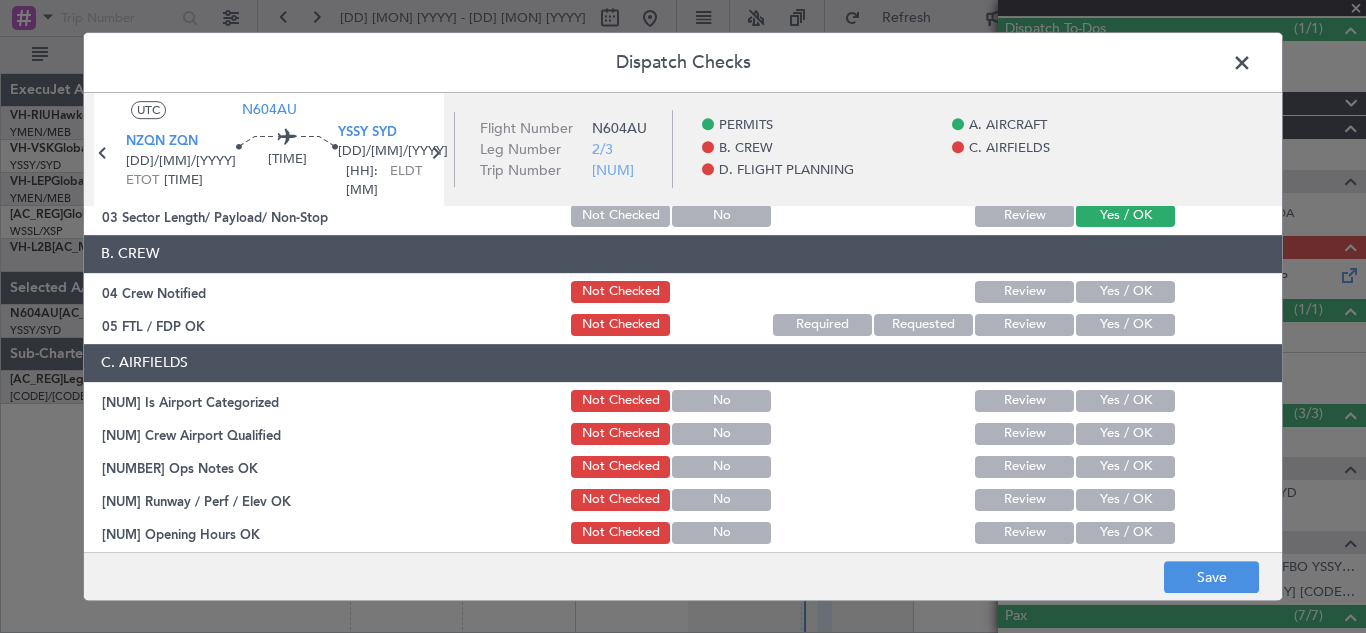 click on "Yes / OK" 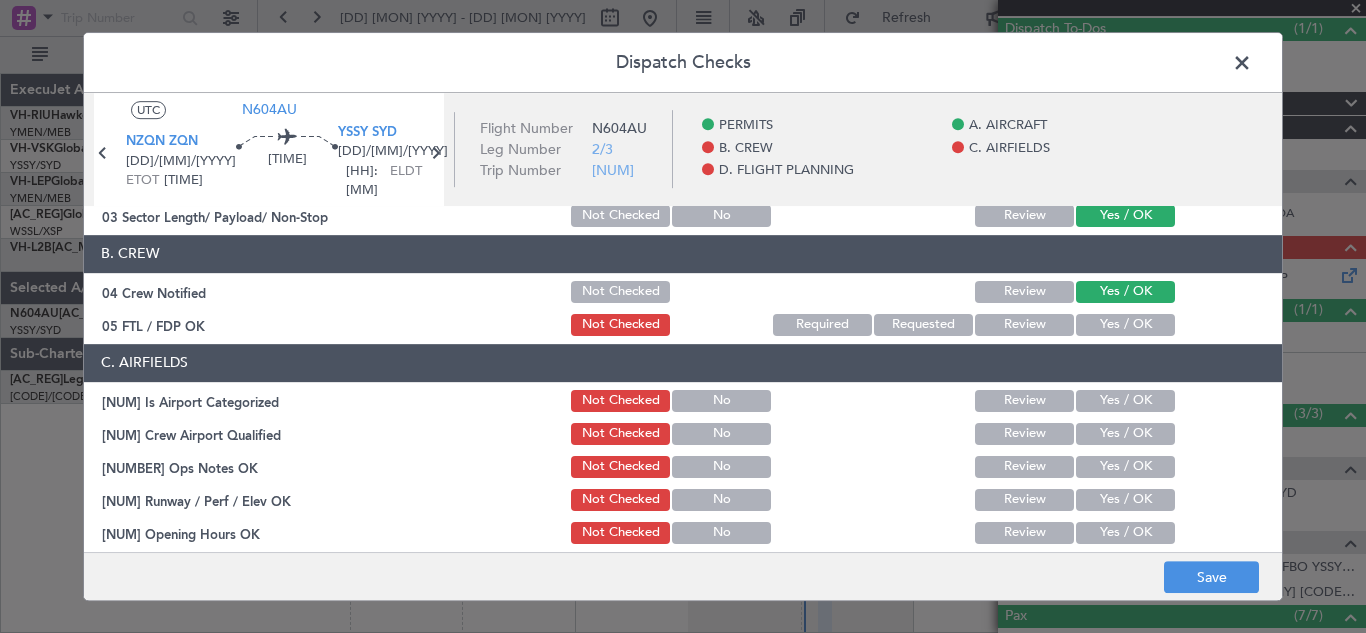 click on "Yes / OK" 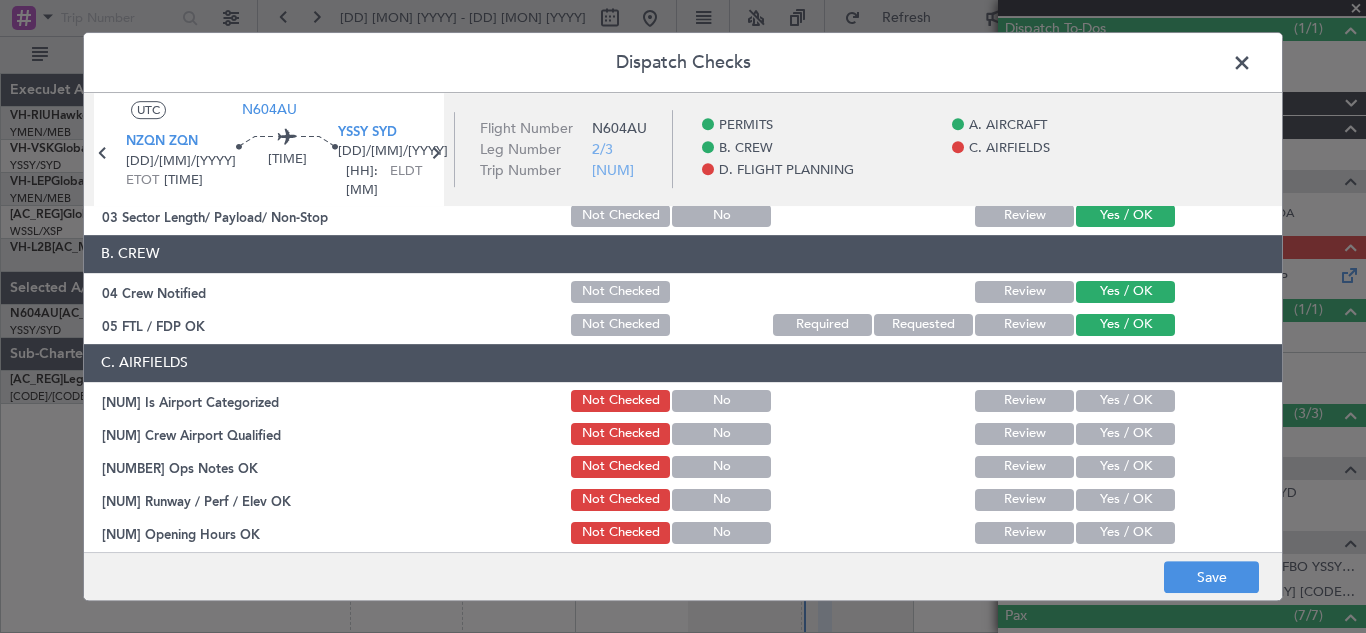 click on "Yes / OK" 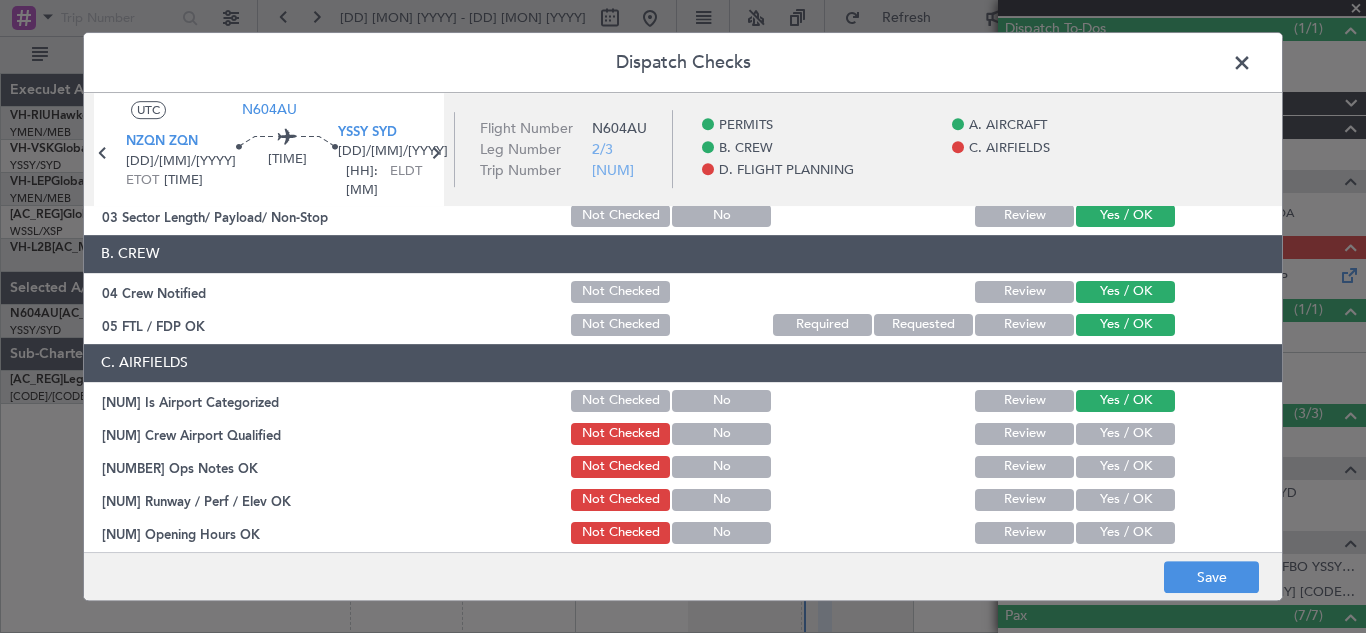 click on "Yes / OK" 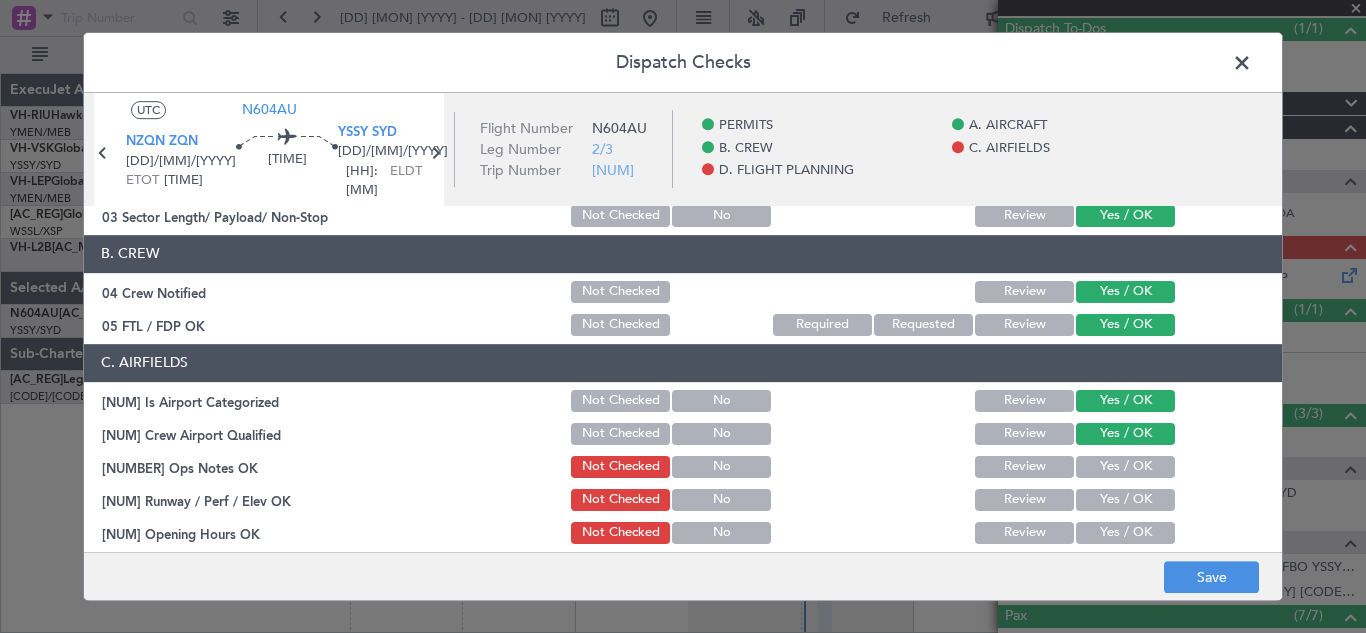 click on "Yes / OK" 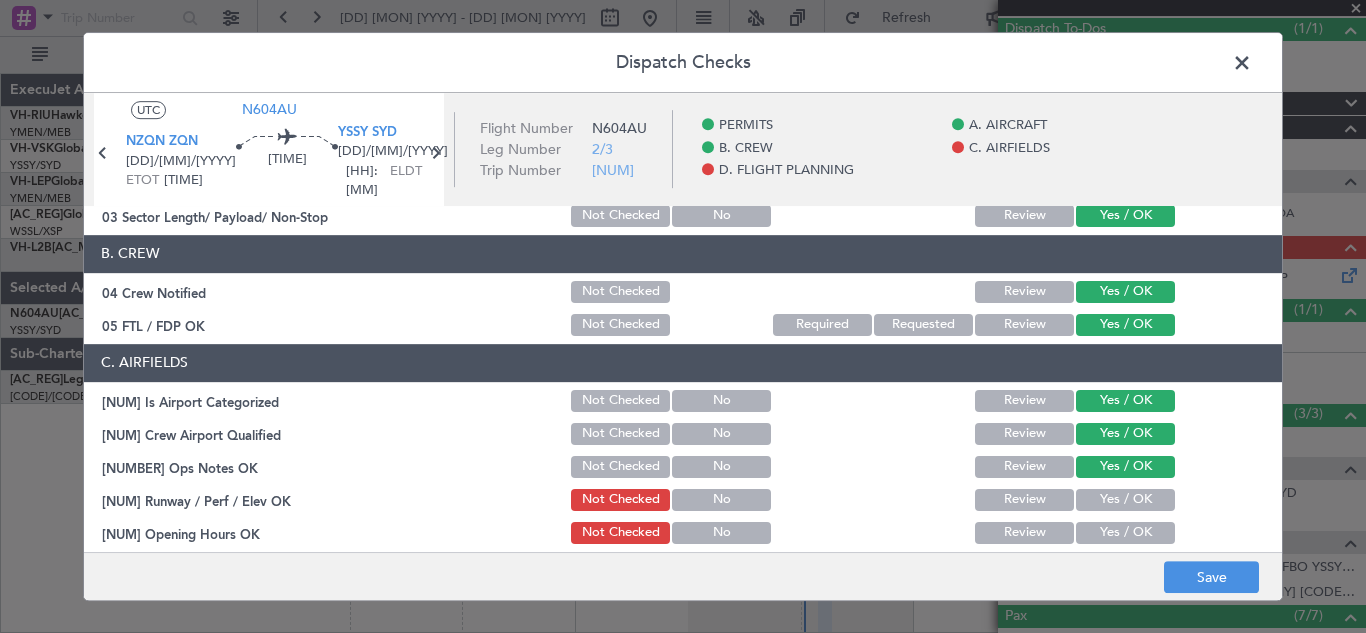click on "Yes / OK" 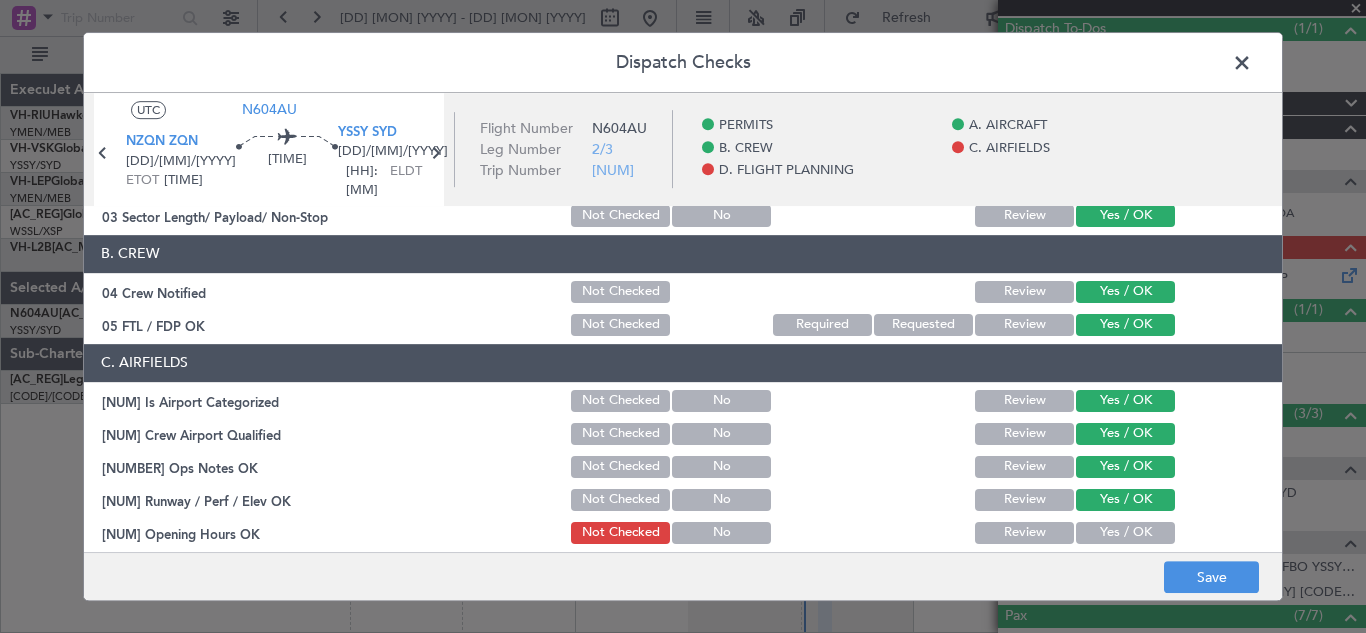 click on "Yes / OK" 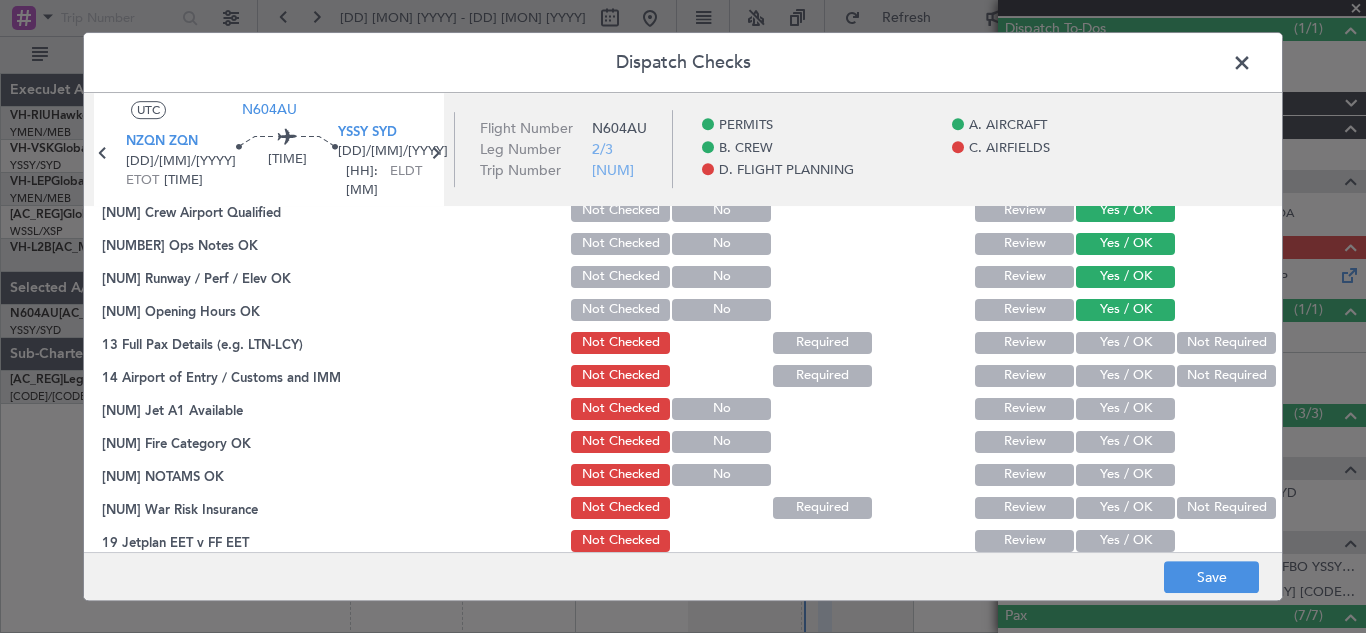 scroll, scrollTop: 448, scrollLeft: 0, axis: vertical 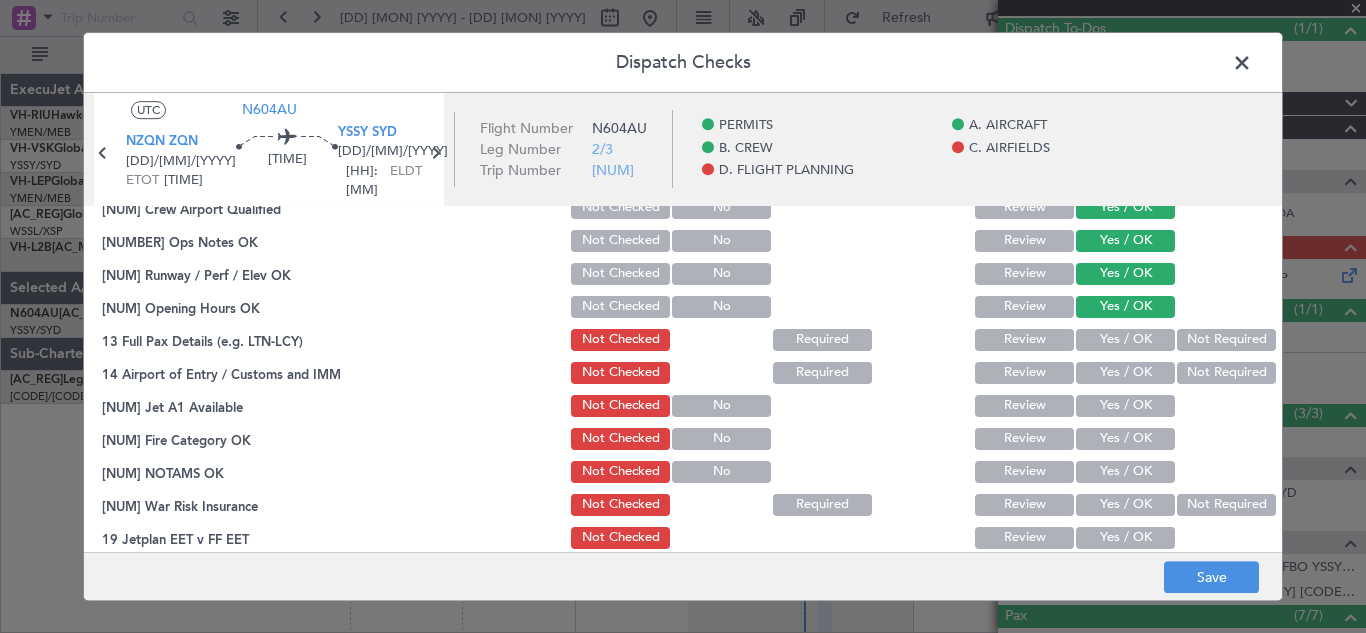 click on "Yes / OK" 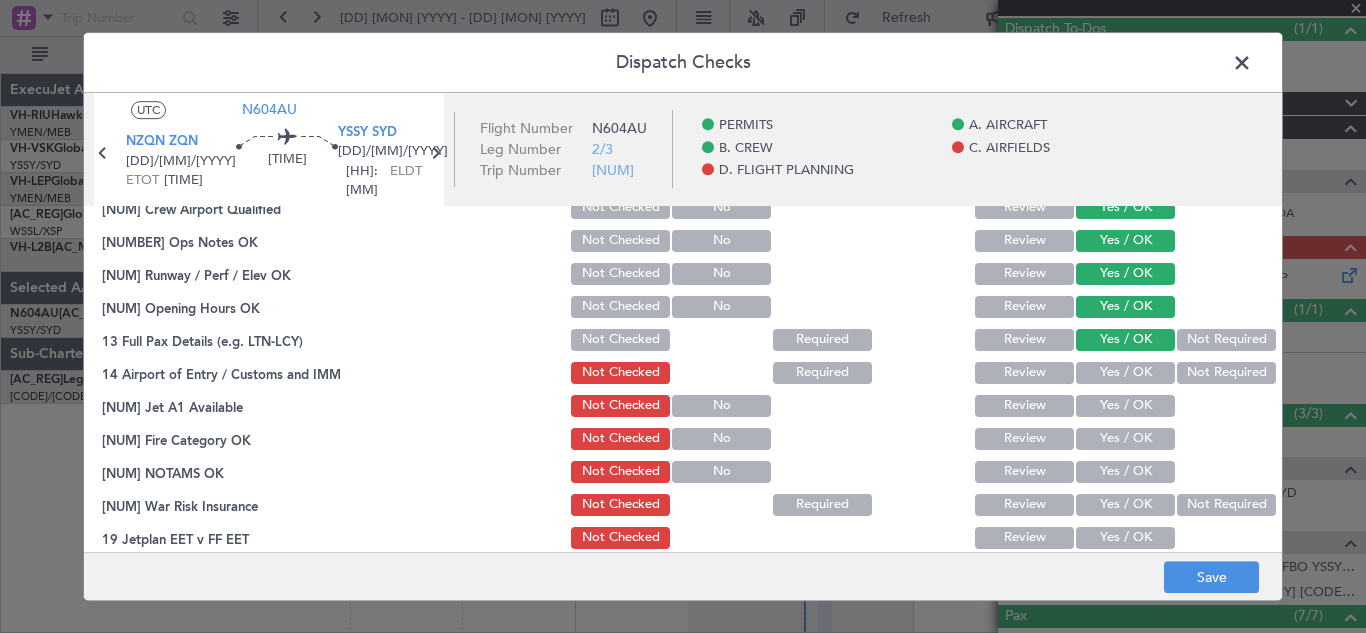 click on "Yes / OK" 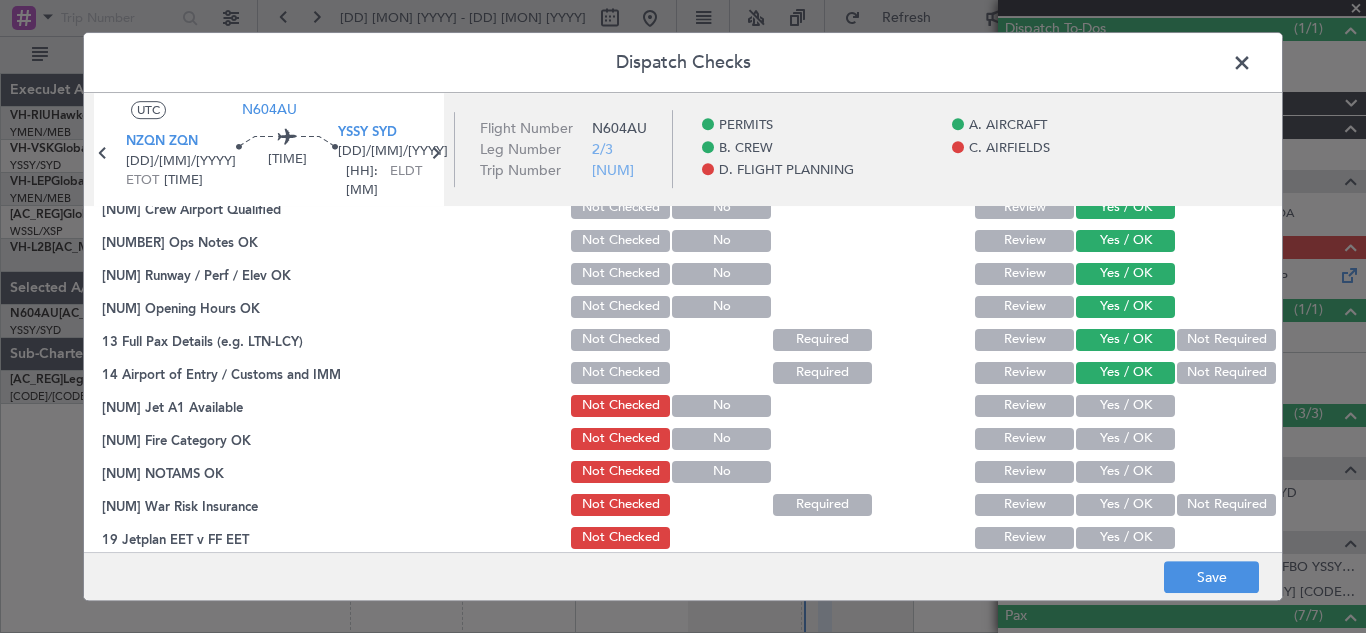 click on "Yes / OK" 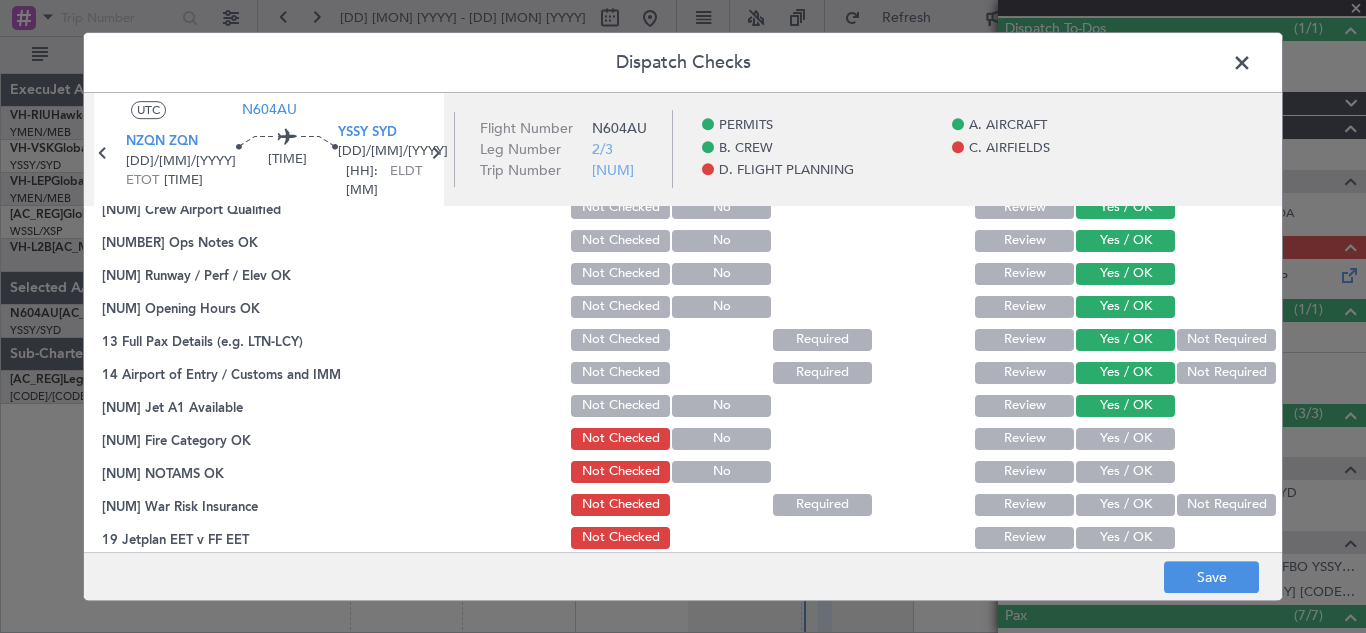 click on "Yes / OK" 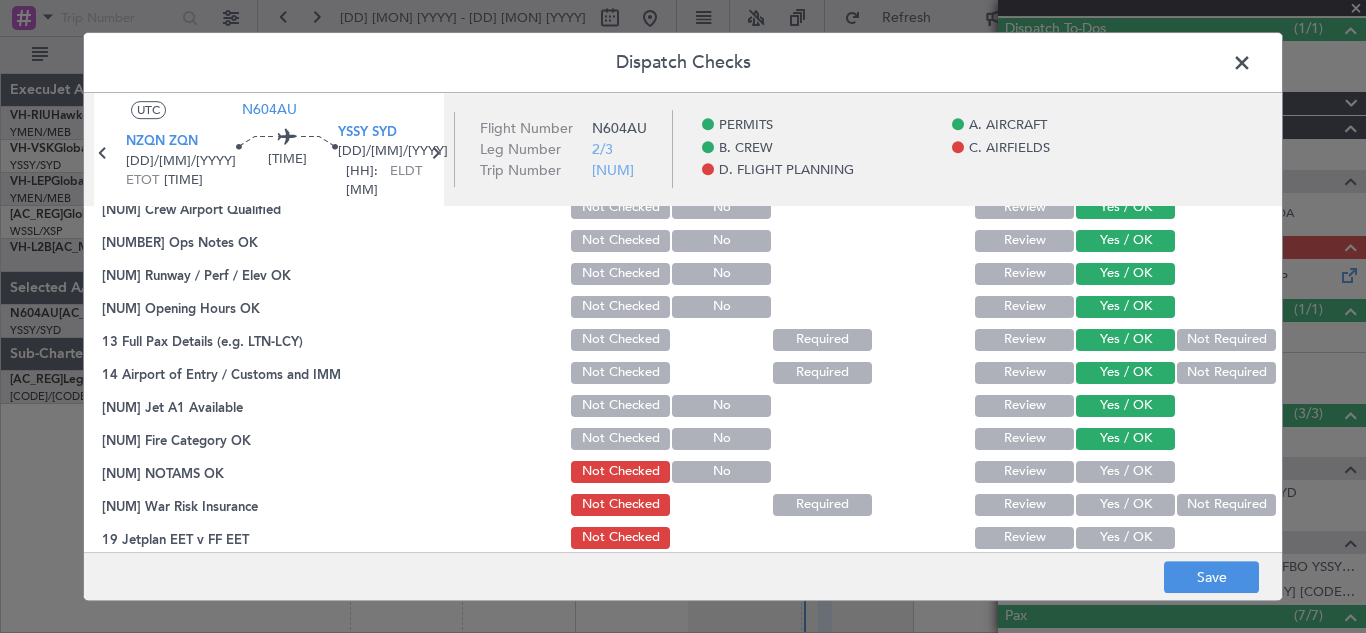click on "Yes / OK" 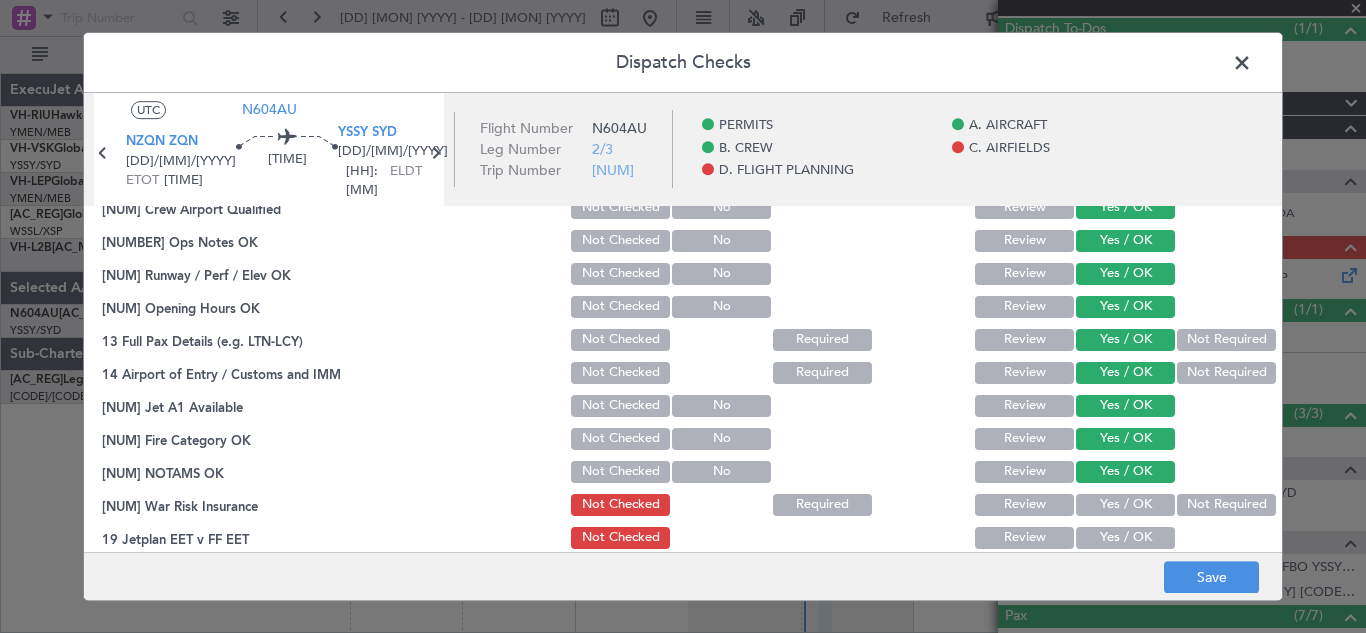 click on "Yes / OK" 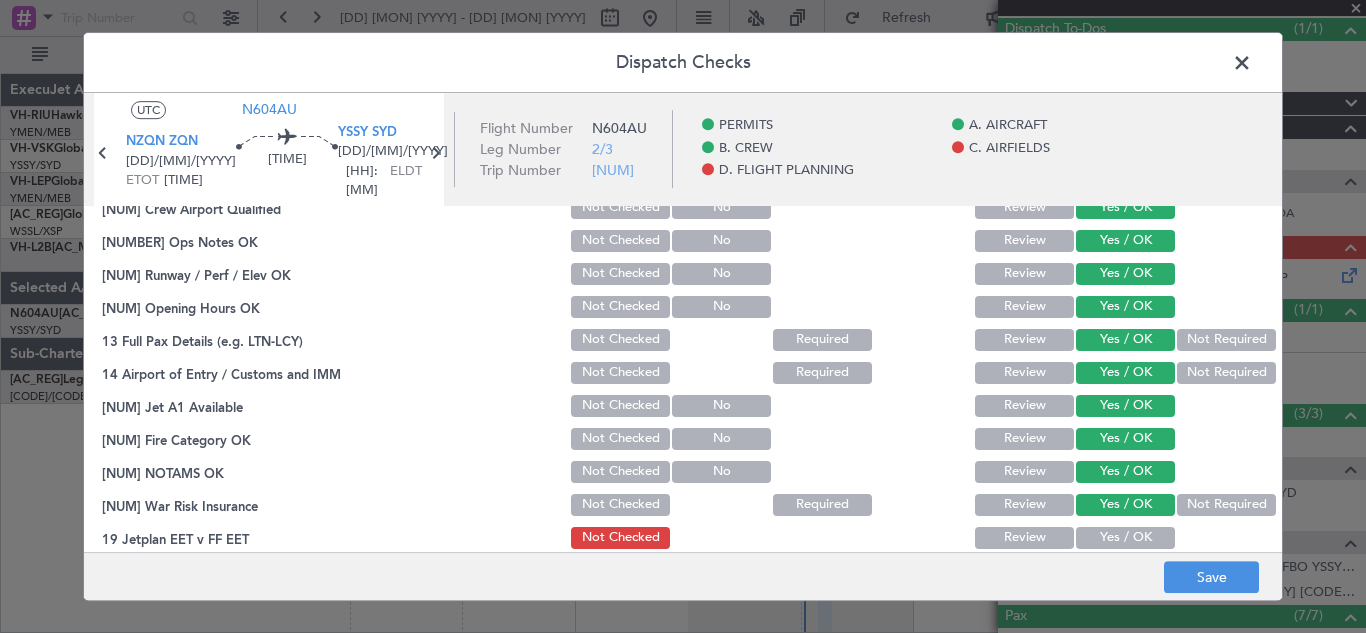 click on "Yes / OK" 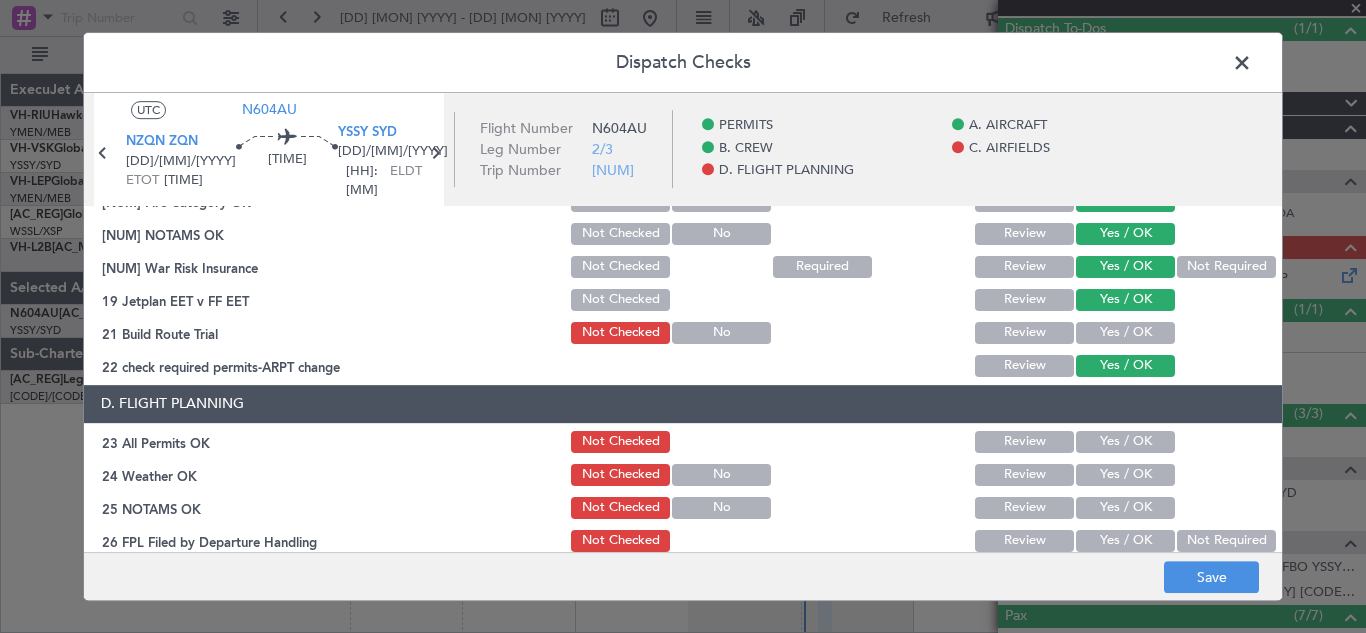 scroll, scrollTop: 697, scrollLeft: 0, axis: vertical 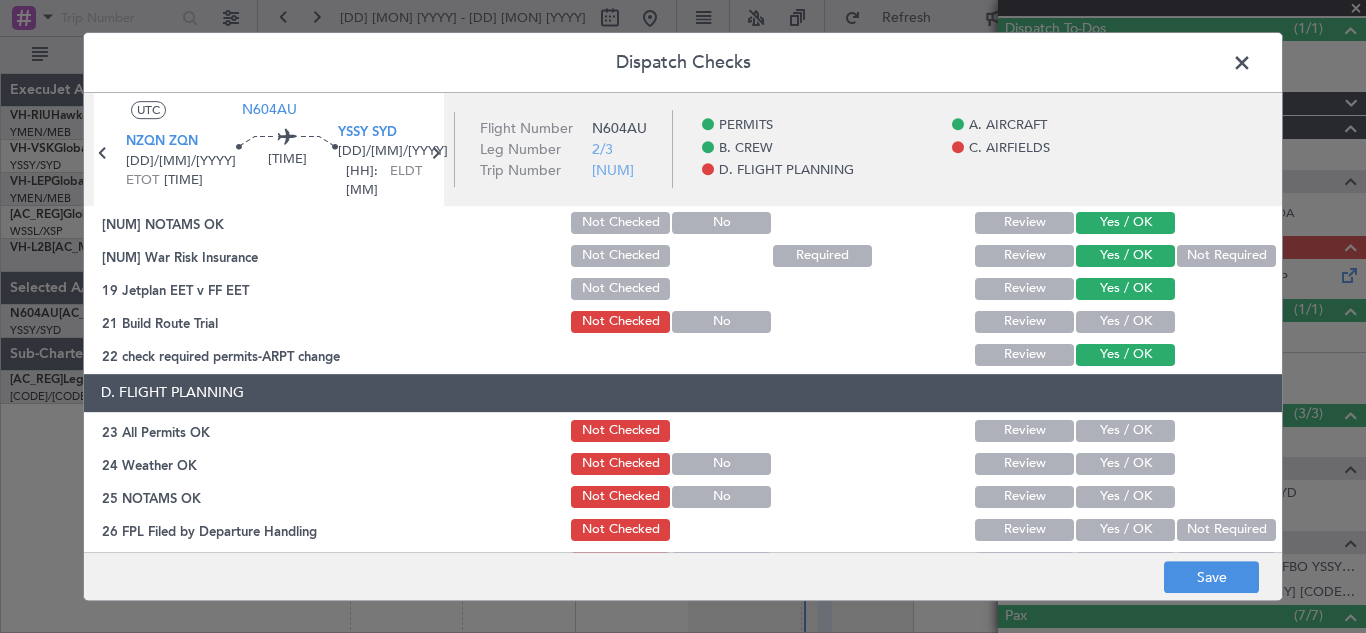 click on "Yes / OK" 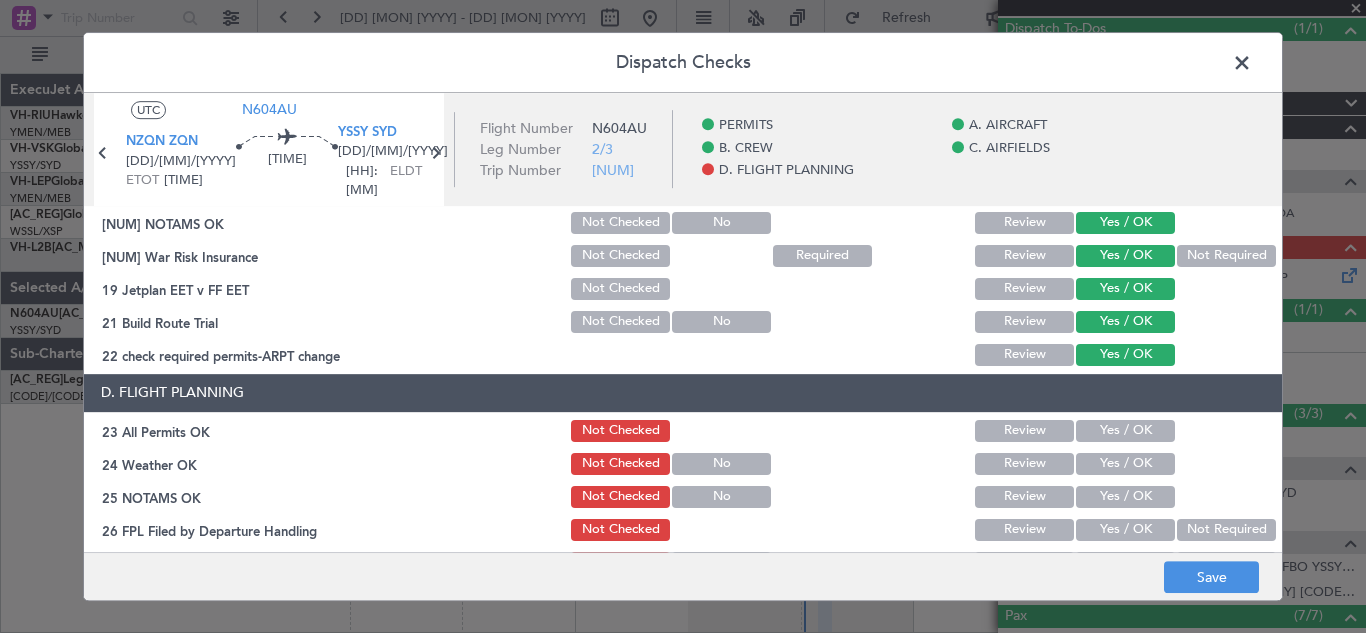 click on "Yes / OK" 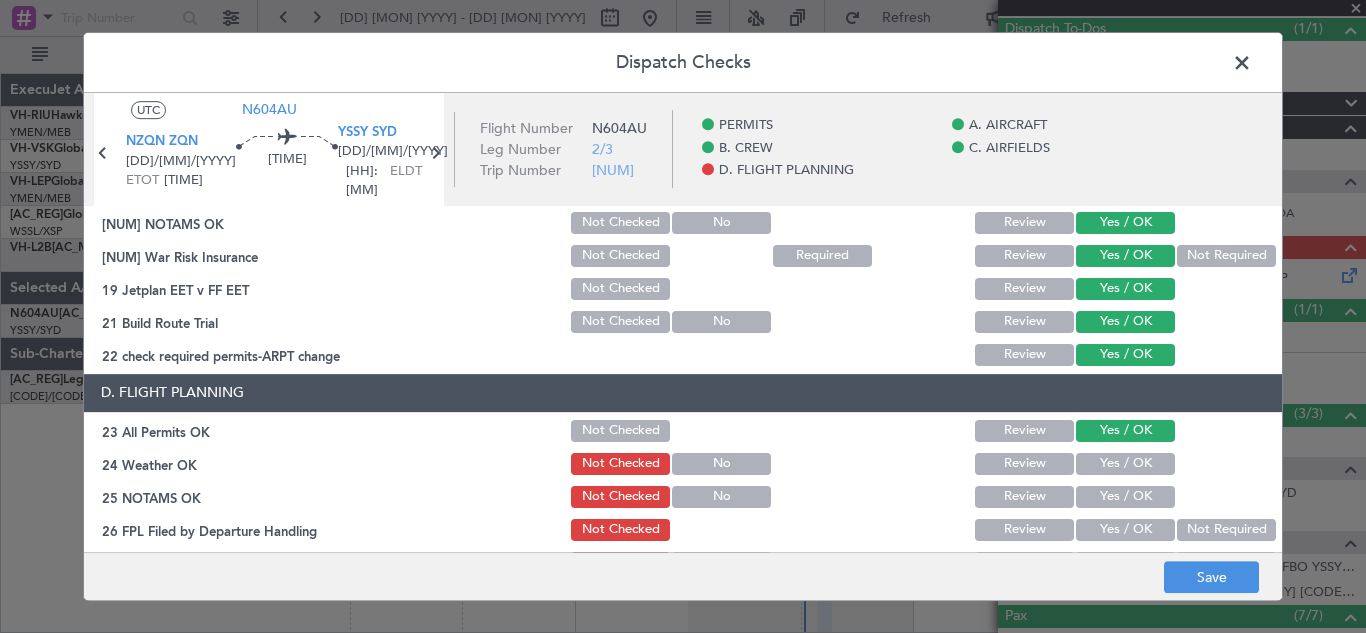 click on "Yes / OK" 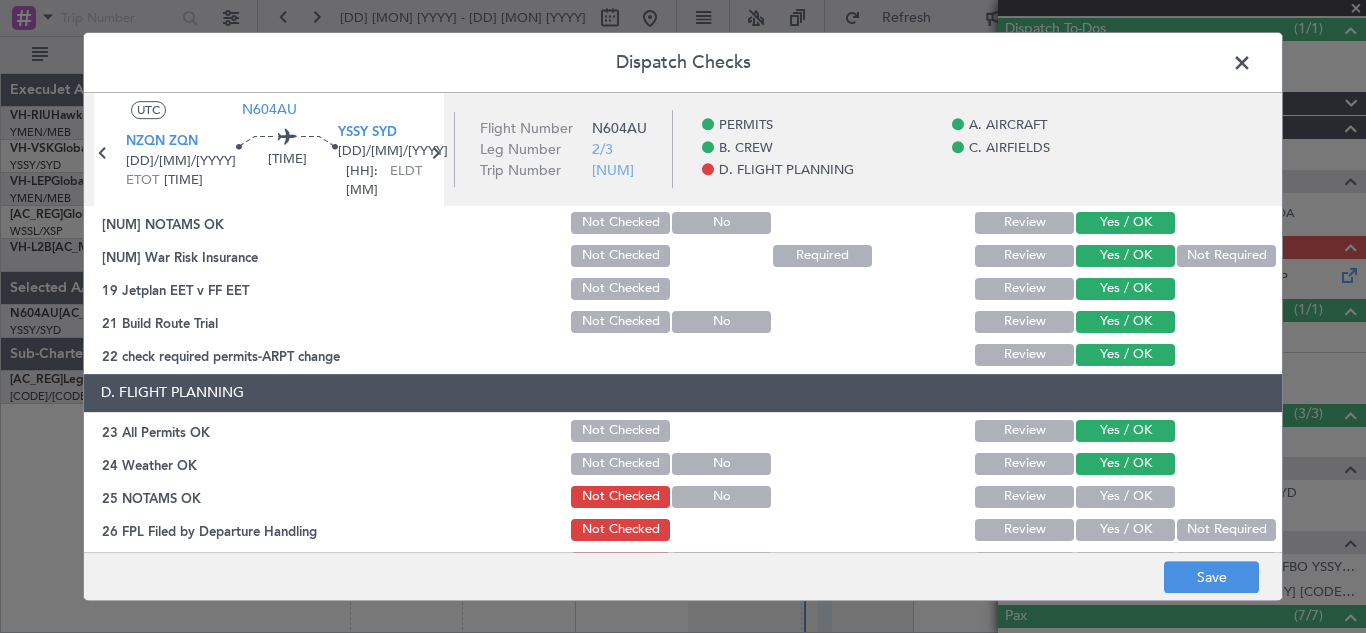 click on "Yes / OK" 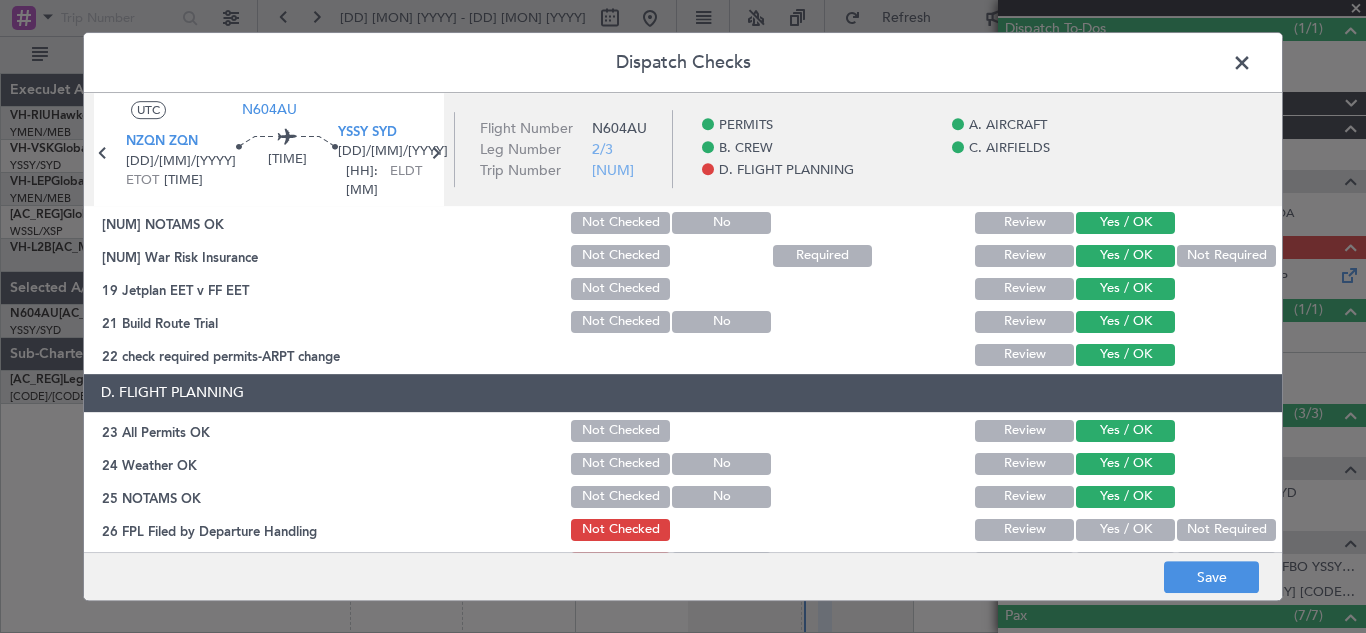 click on "Yes / OK" 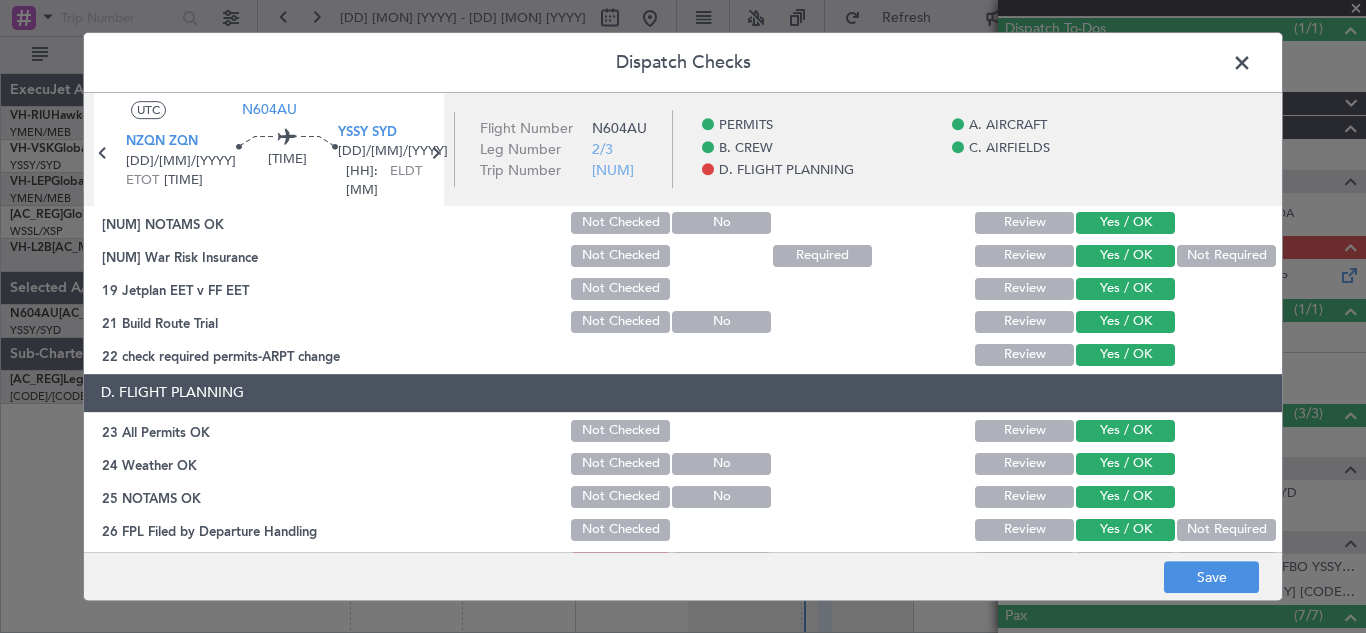 scroll, scrollTop: 824, scrollLeft: 0, axis: vertical 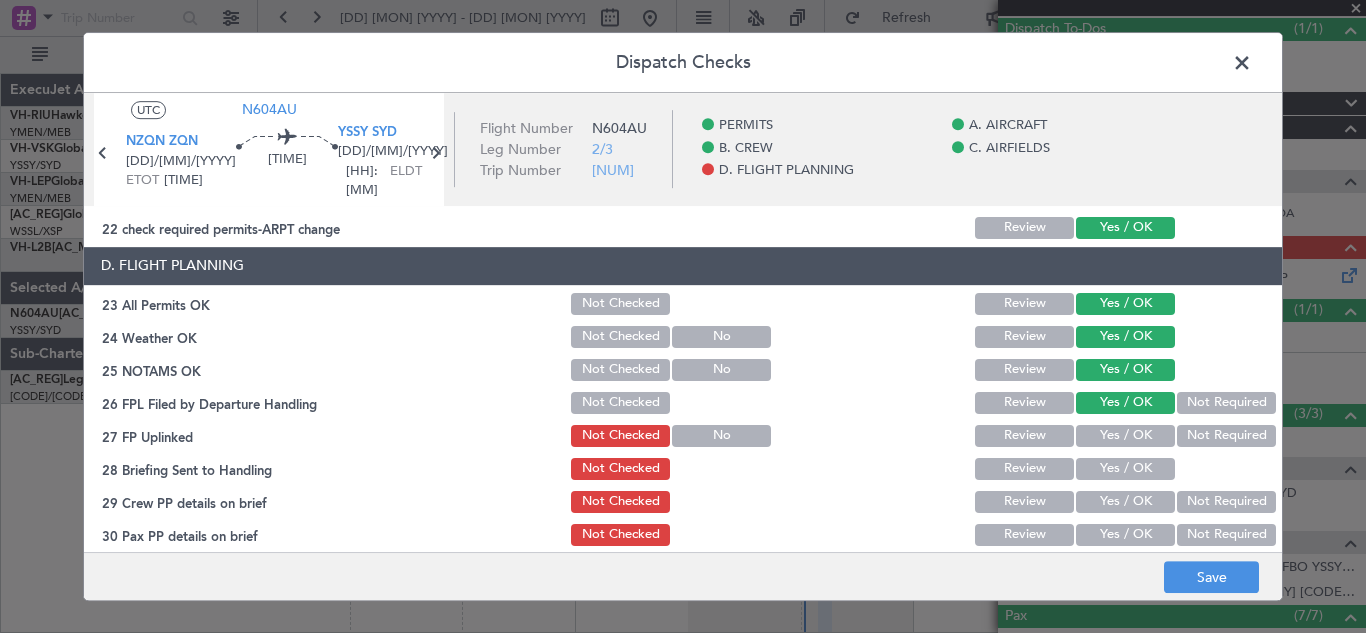 click on "Yes / OK" 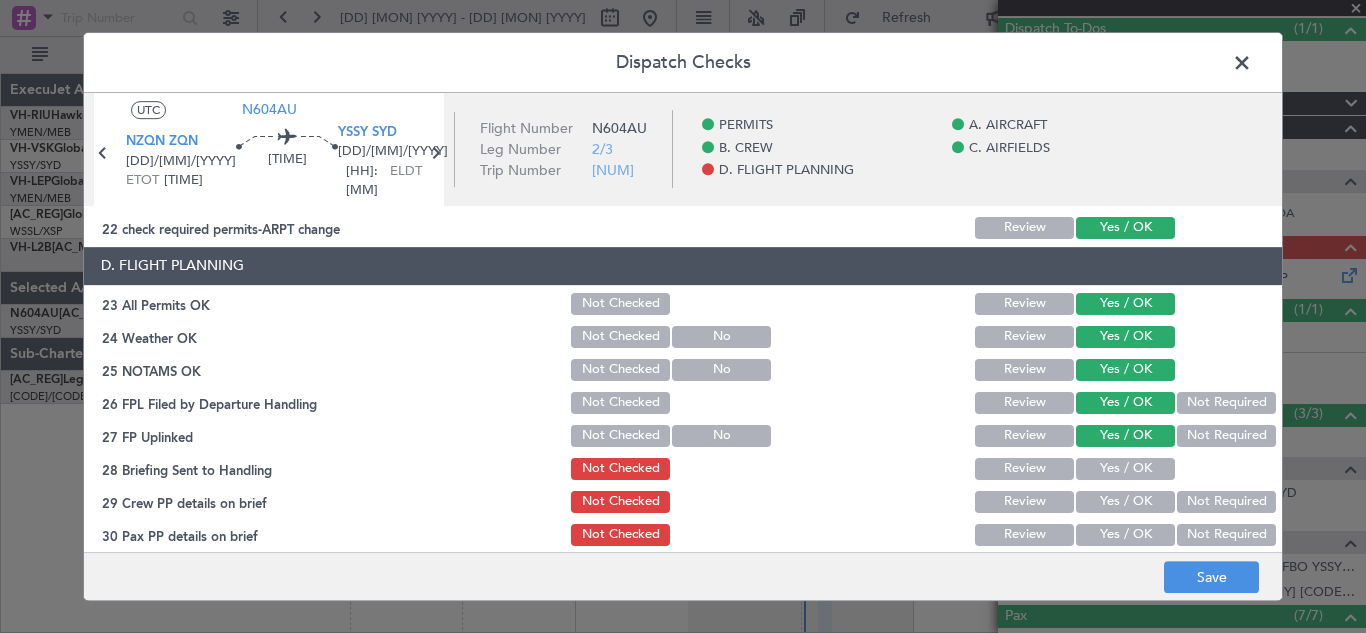 click on "Yes / OK" 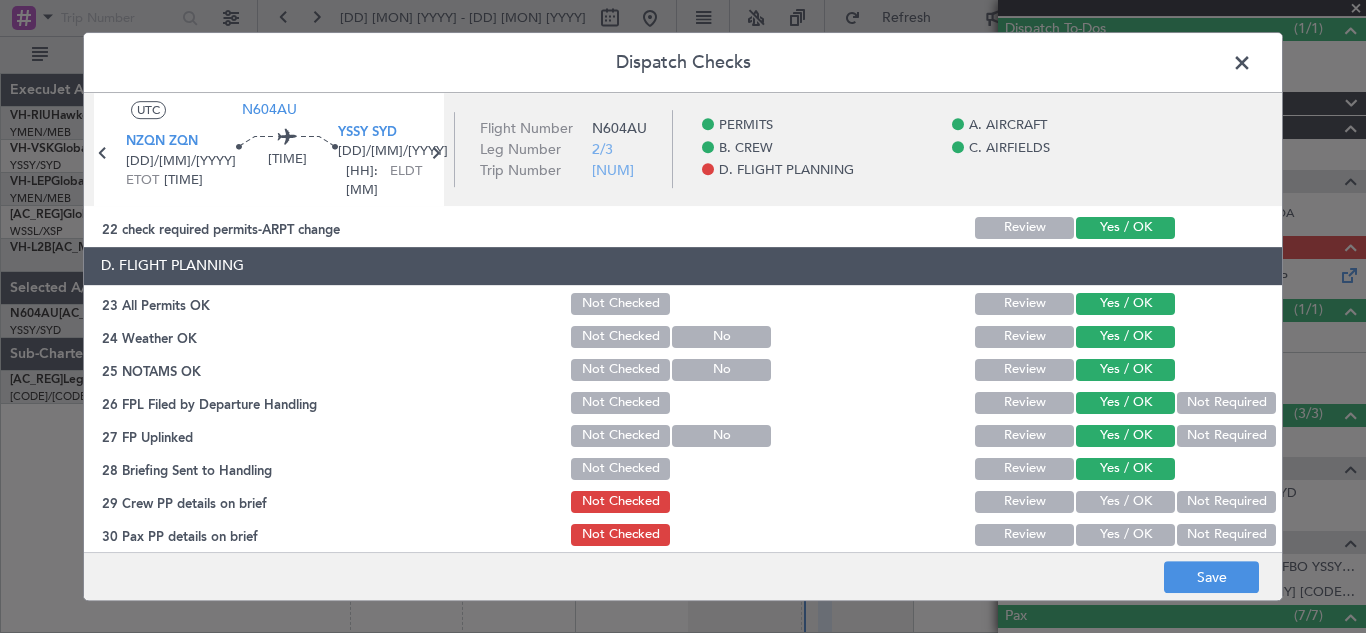 click on "Not Required" 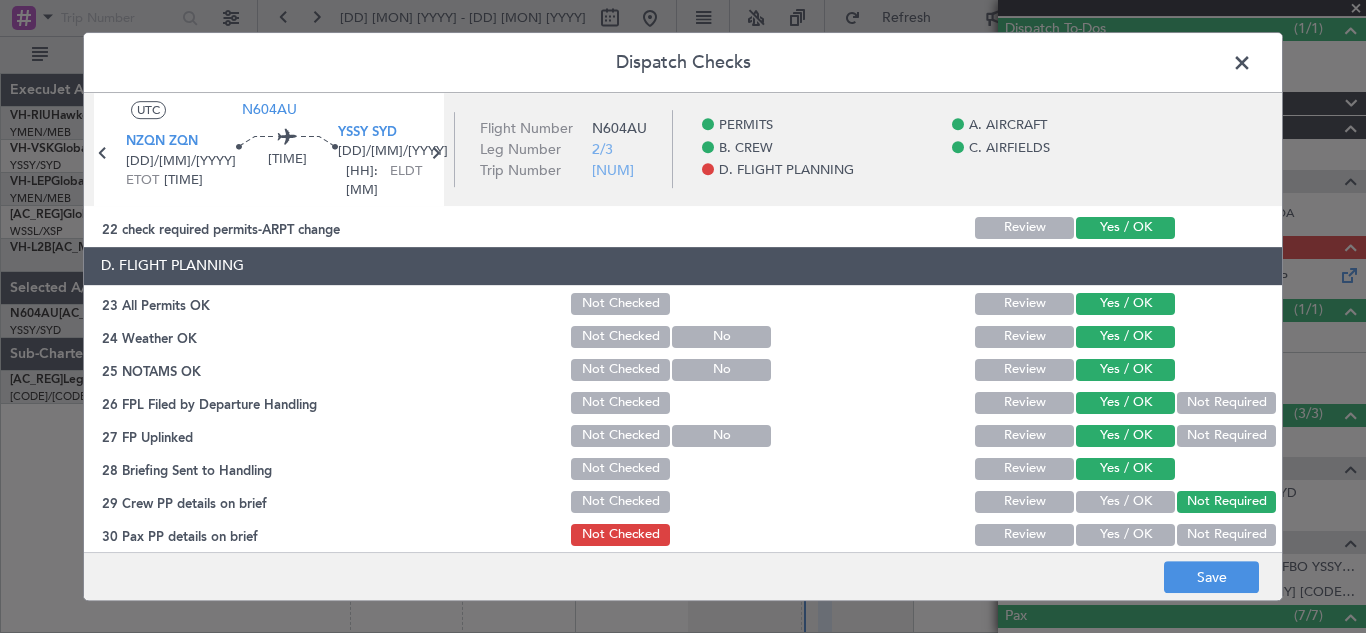 click on "Not Required" 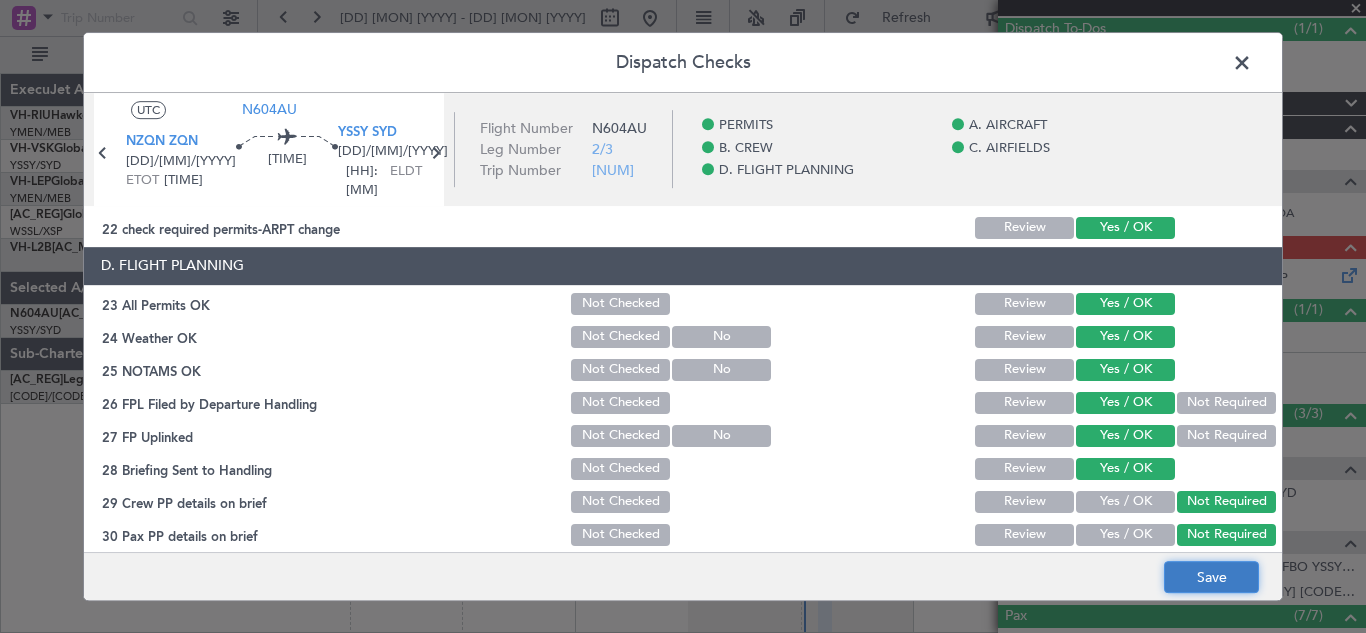 click on "Save" 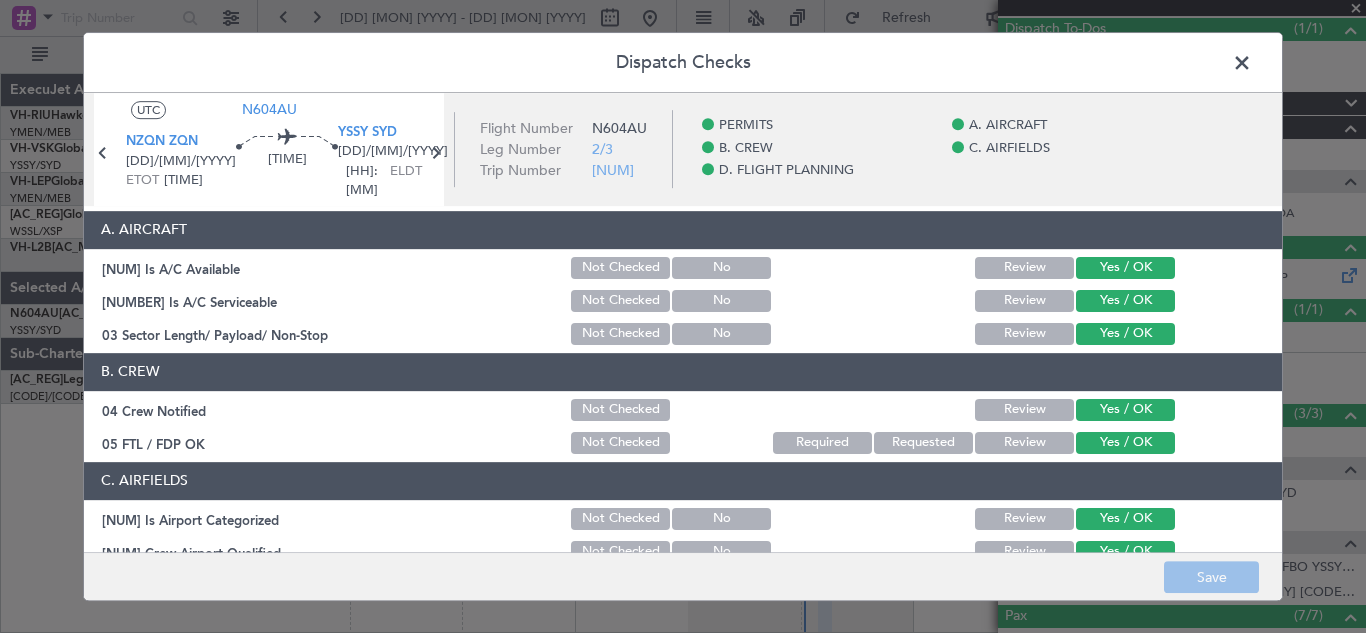scroll, scrollTop: 0, scrollLeft: 0, axis: both 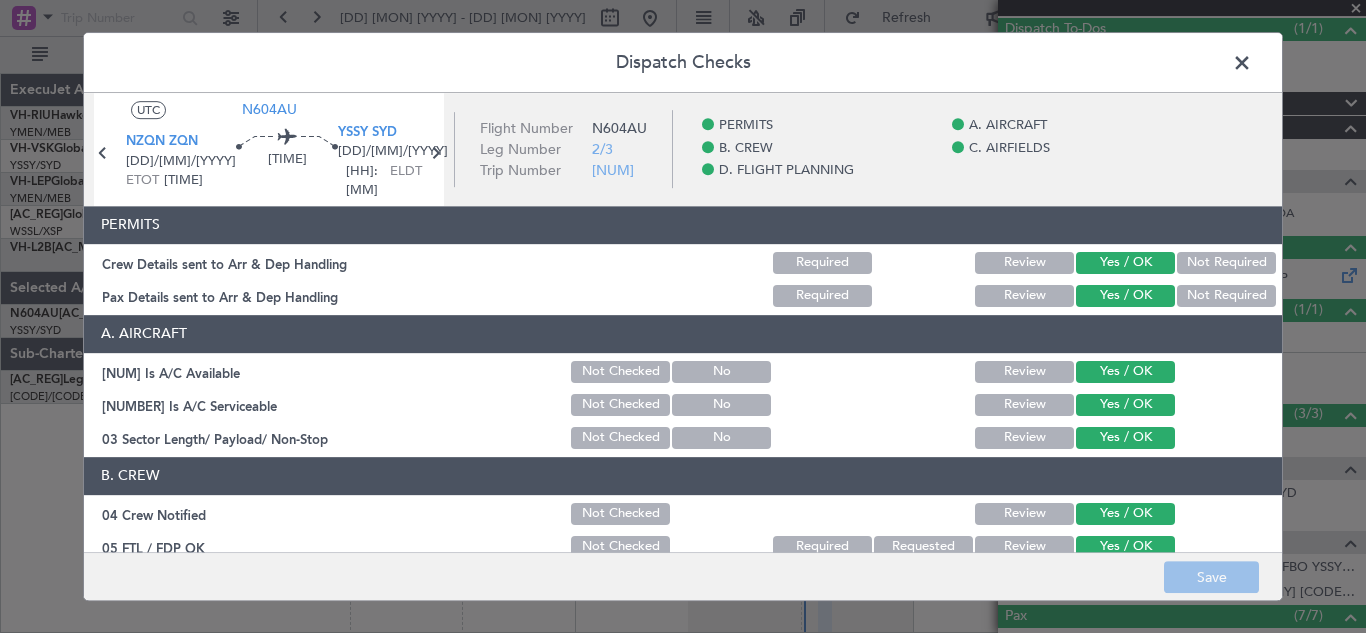 click 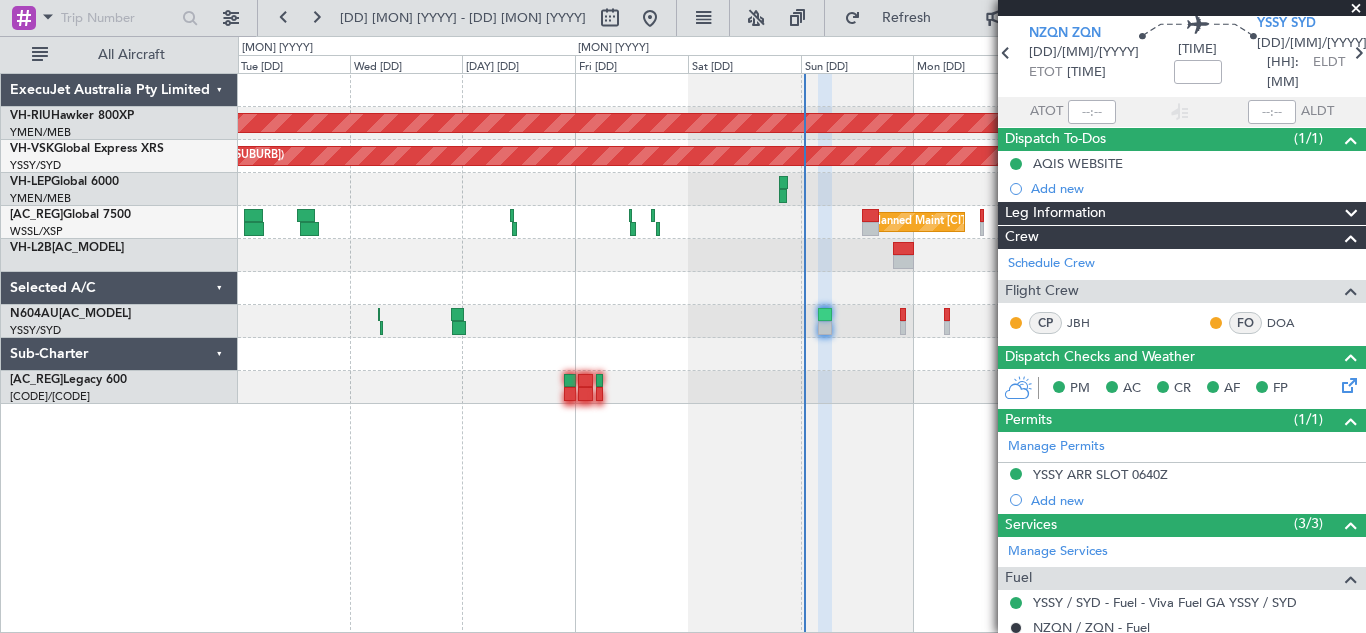 scroll, scrollTop: 0, scrollLeft: 0, axis: both 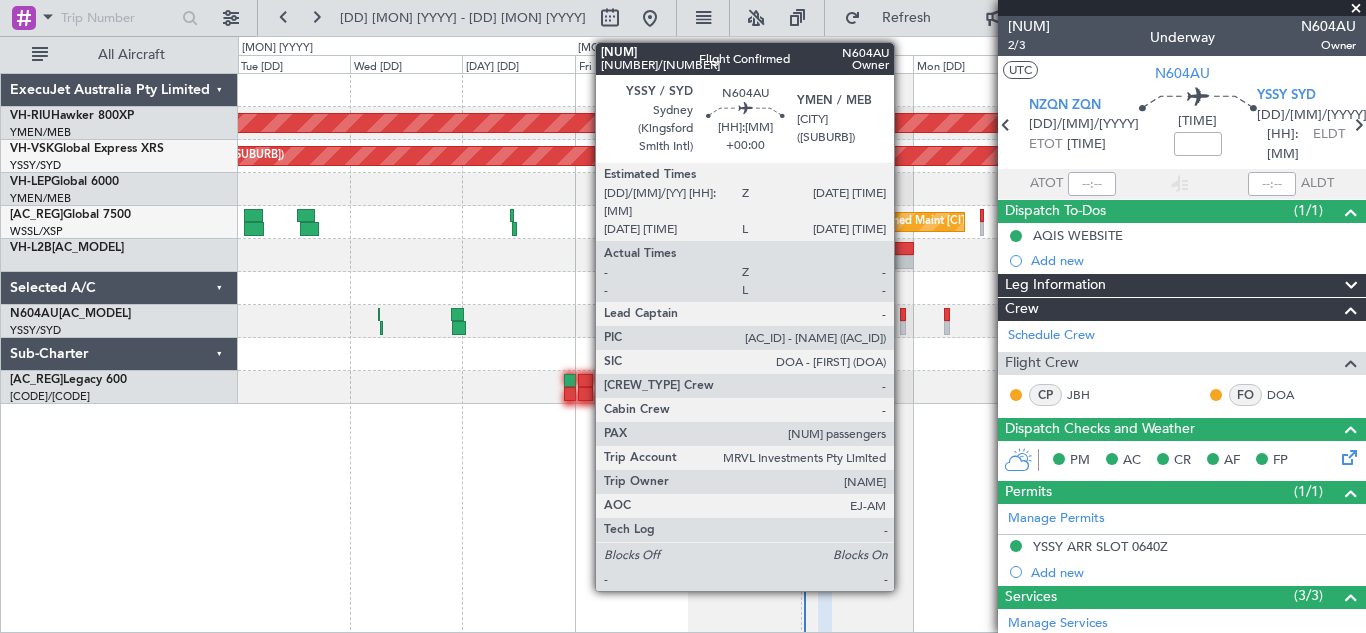 click 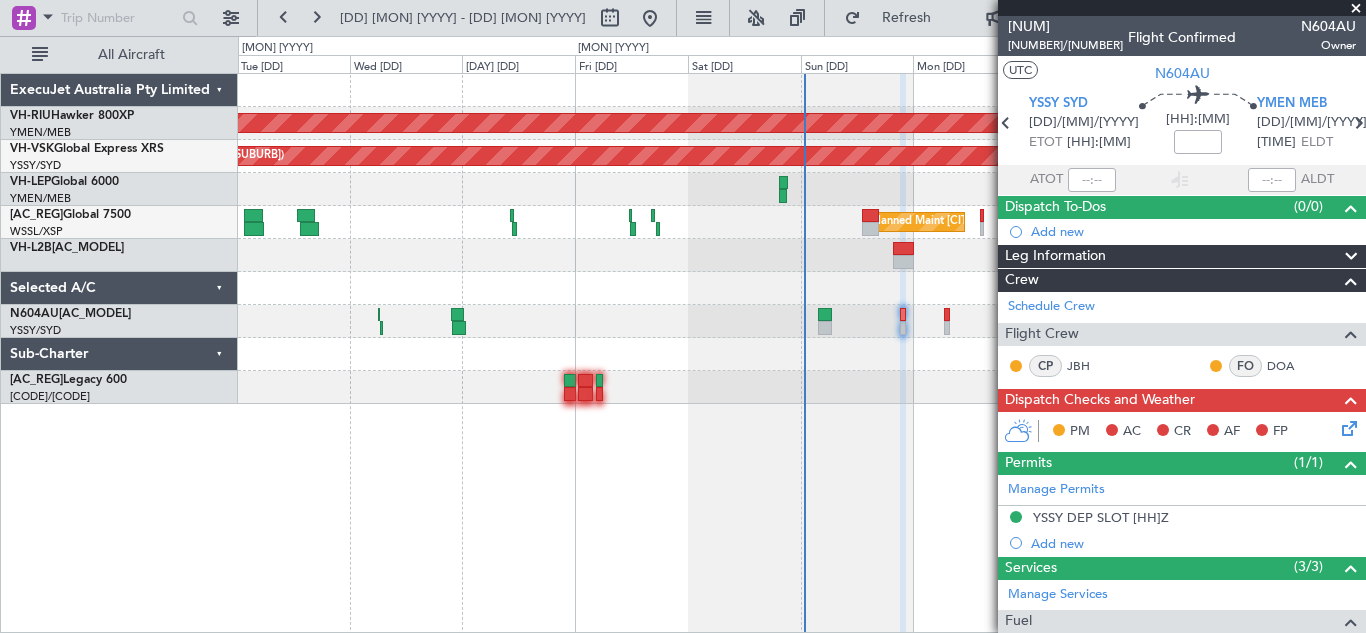 click at bounding box center [1356, 9] 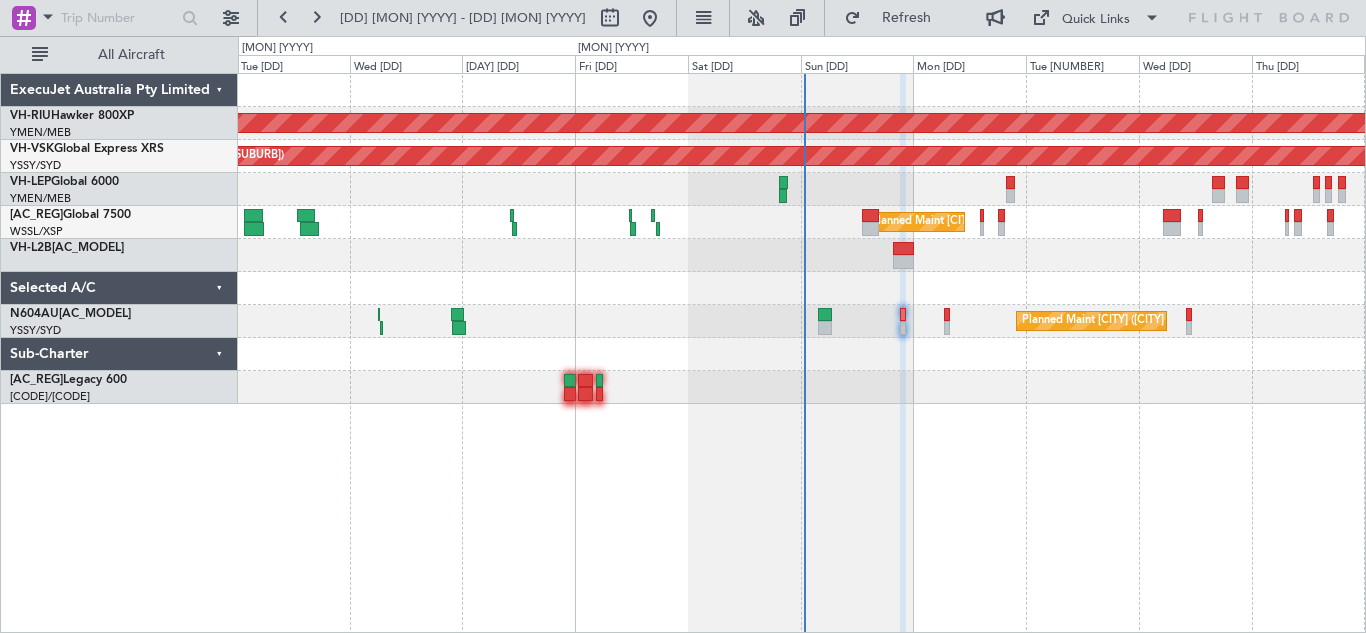 type on "[NUM]" 